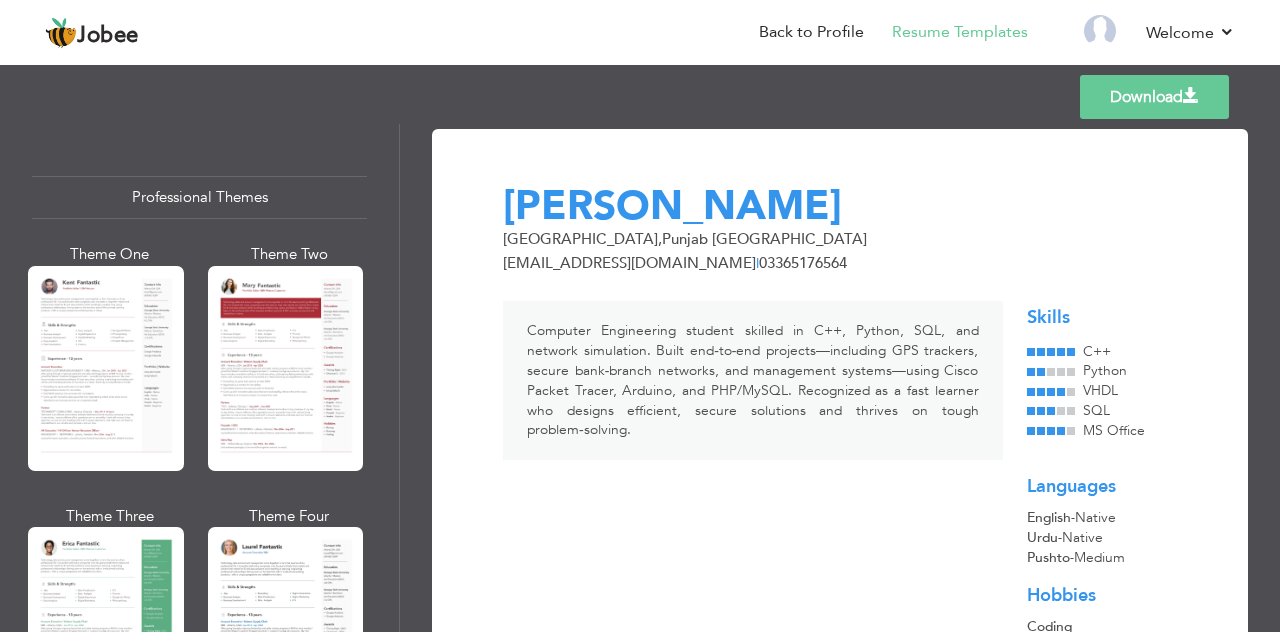 scroll, scrollTop: 0, scrollLeft: 0, axis: both 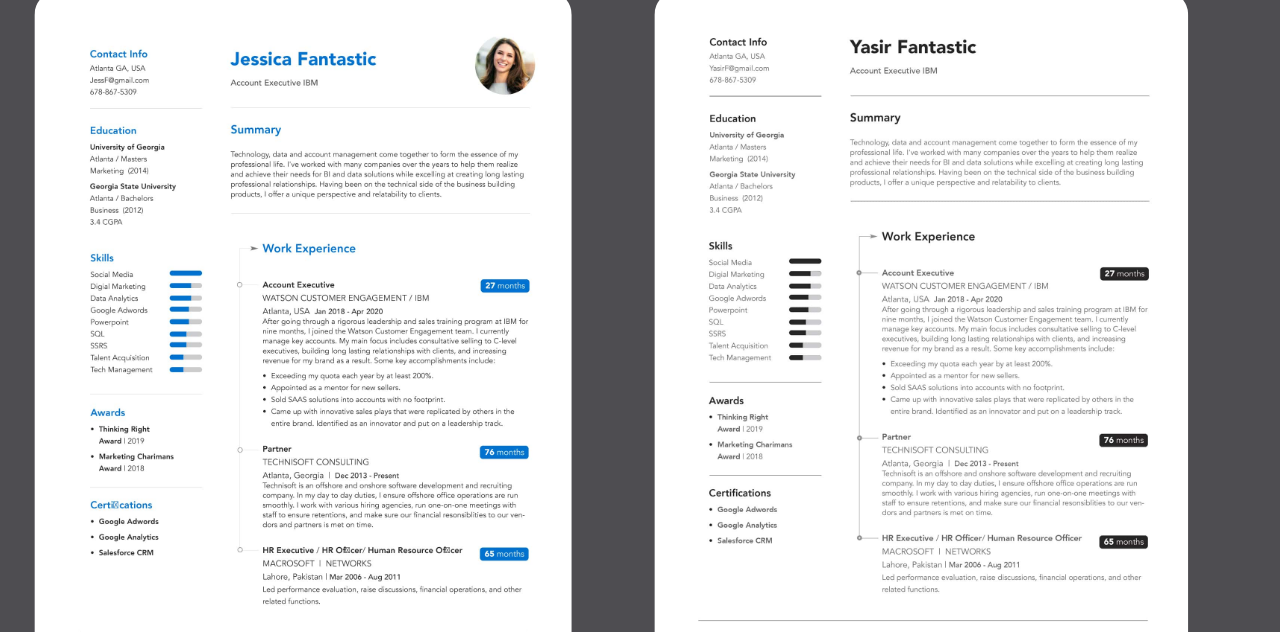 click at bounding box center [106, 370] 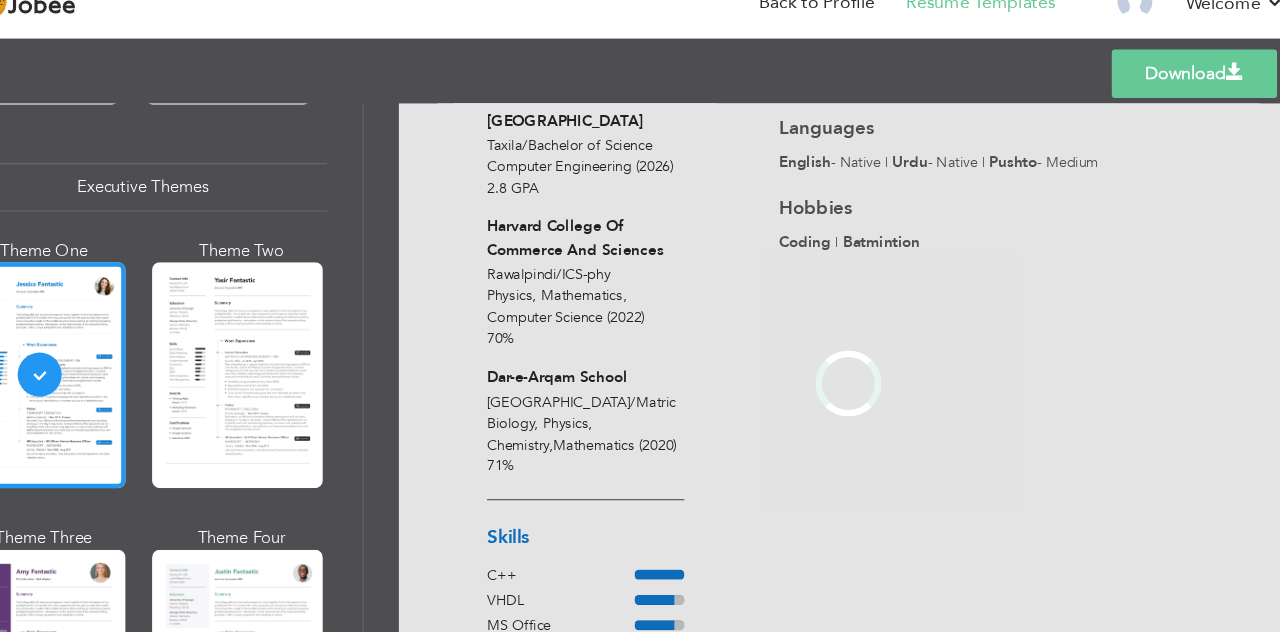scroll, scrollTop: 0, scrollLeft: 0, axis: both 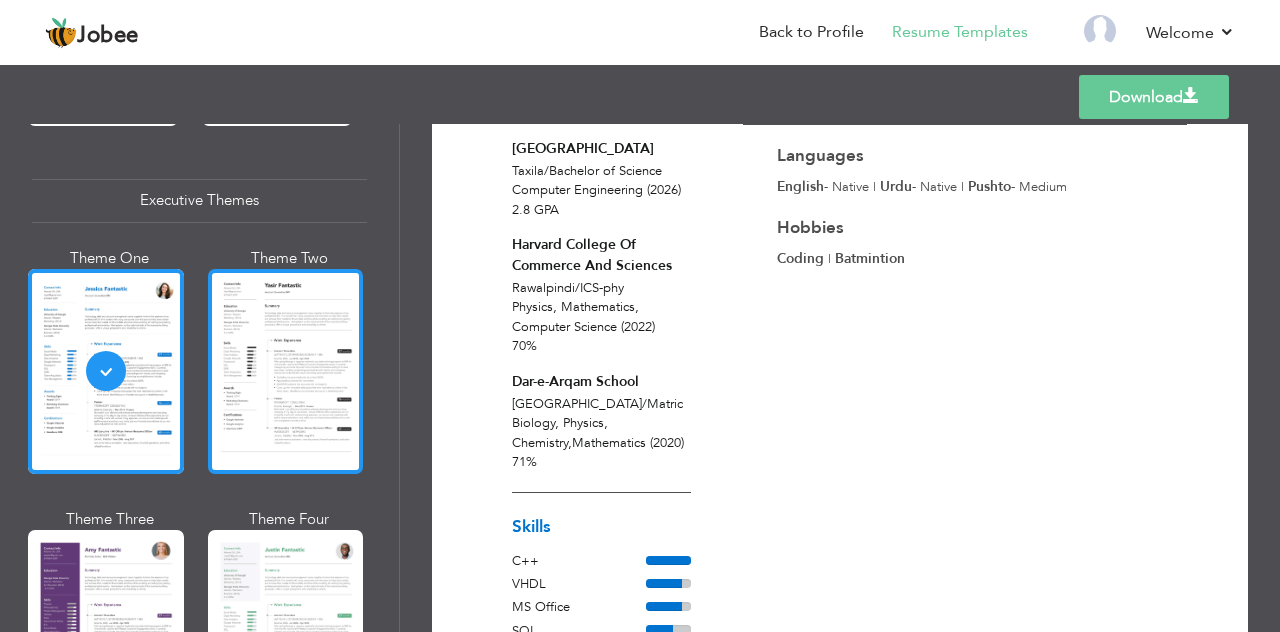 click at bounding box center [286, 371] 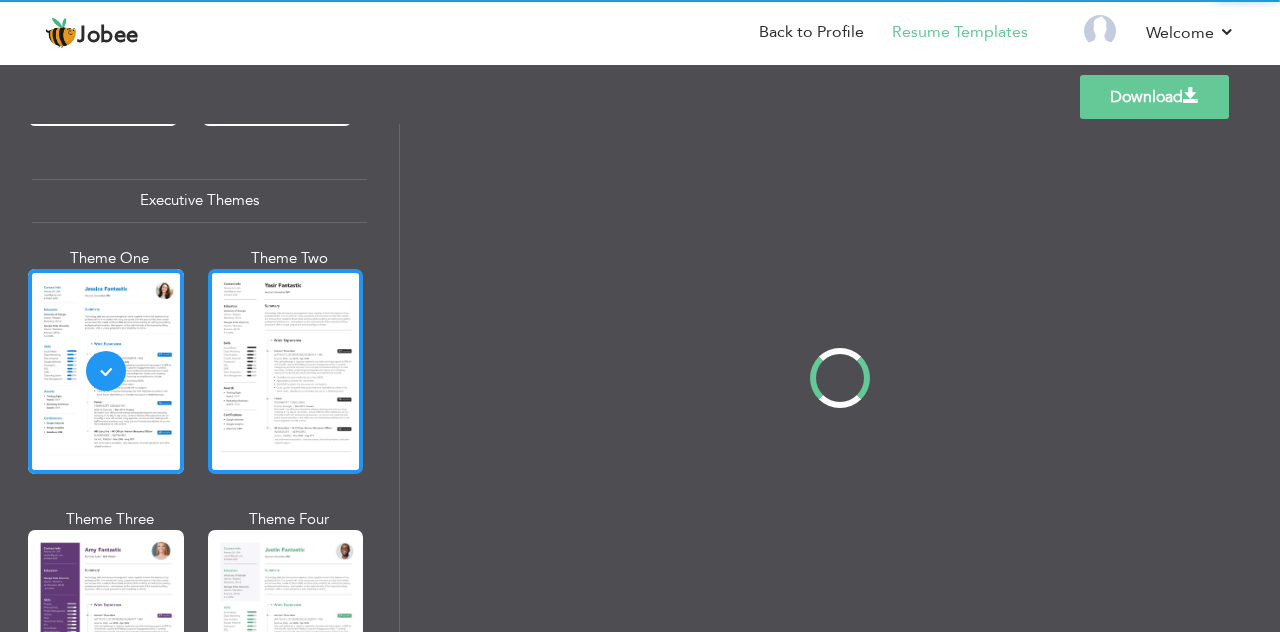 scroll, scrollTop: 1465, scrollLeft: 0, axis: vertical 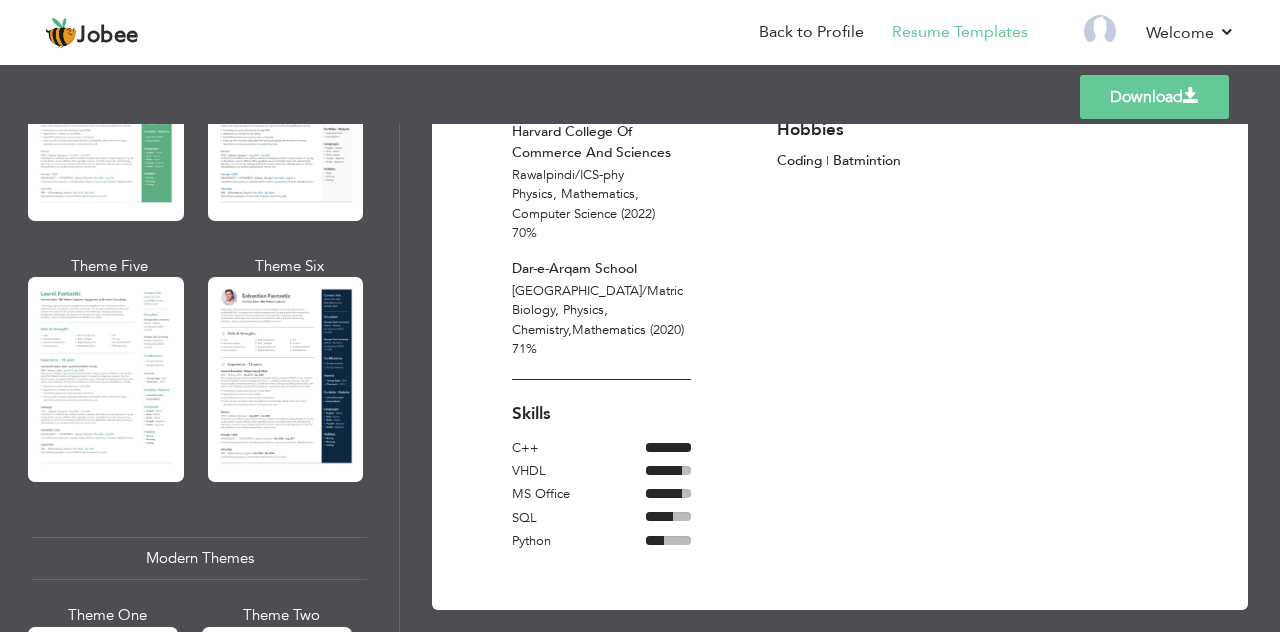 click at bounding box center (106, 379) 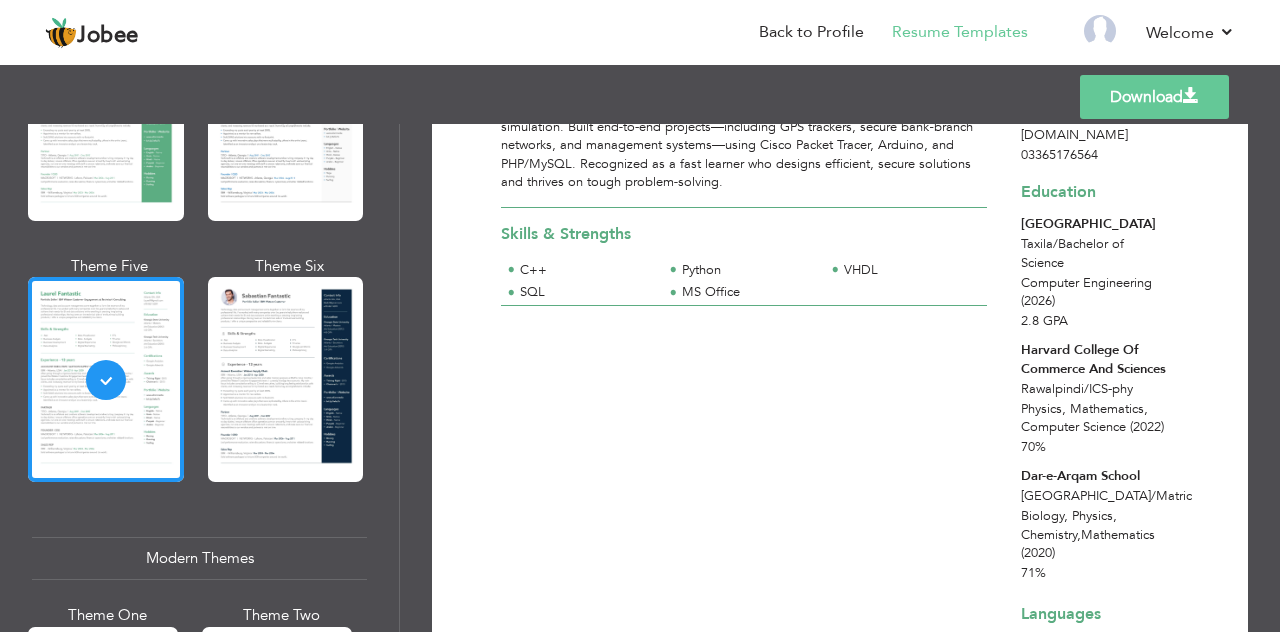 scroll, scrollTop: 0, scrollLeft: 0, axis: both 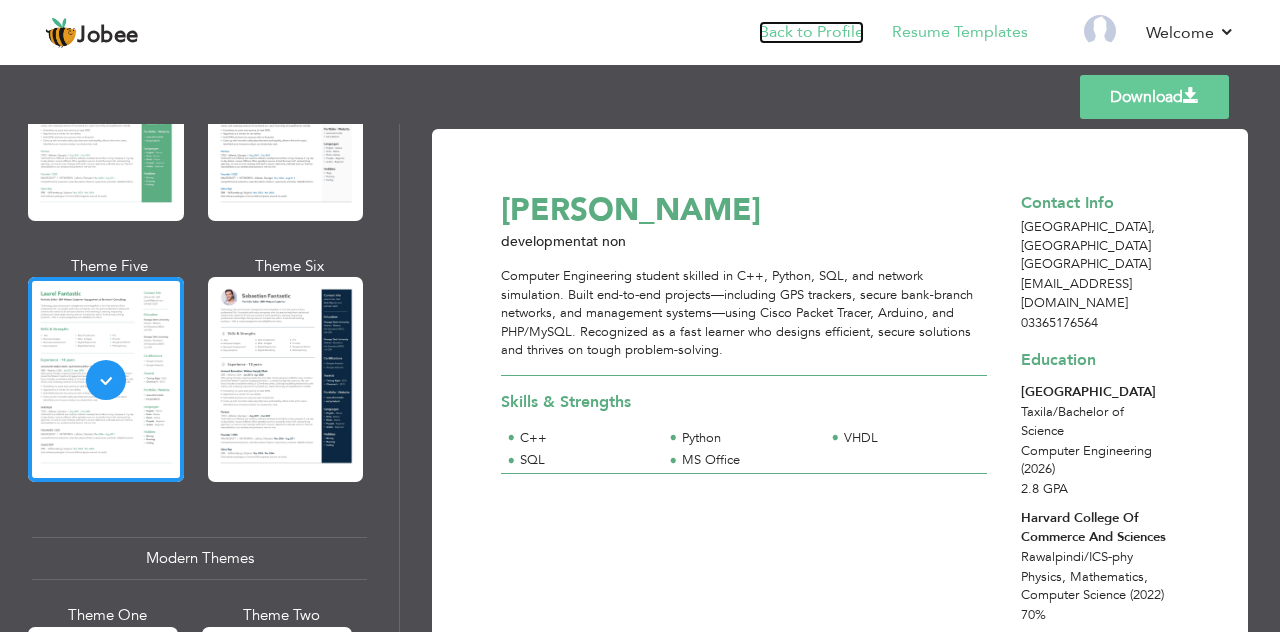 click on "Back to Profile" at bounding box center [811, 32] 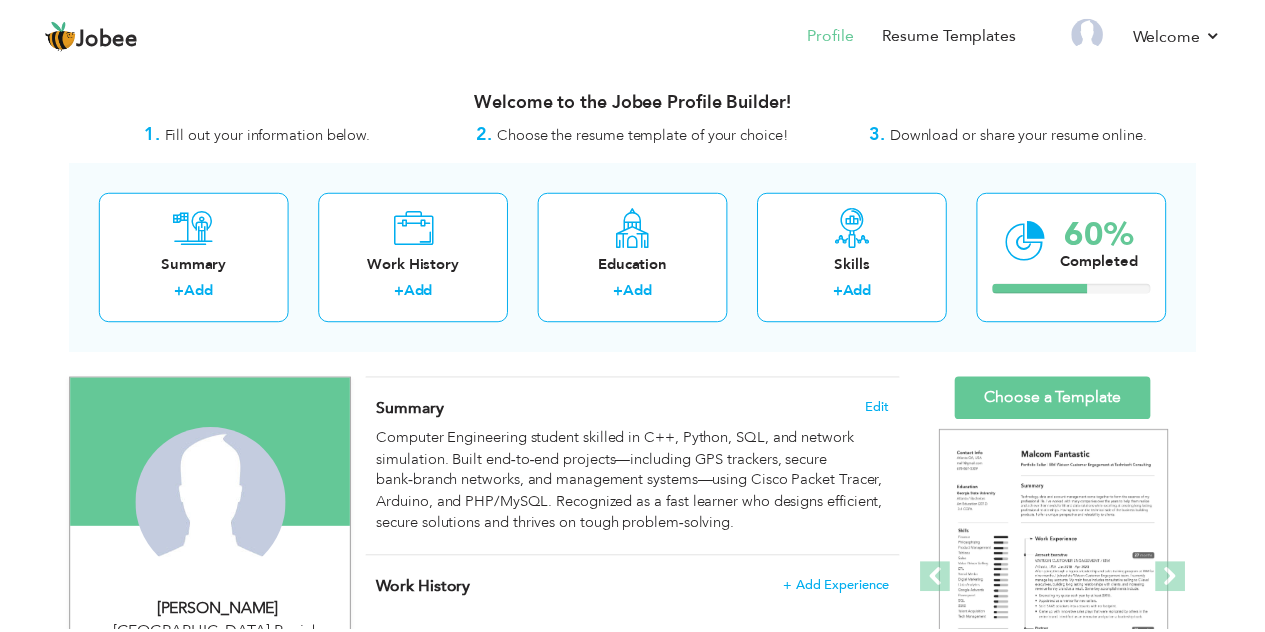 scroll, scrollTop: 0, scrollLeft: 0, axis: both 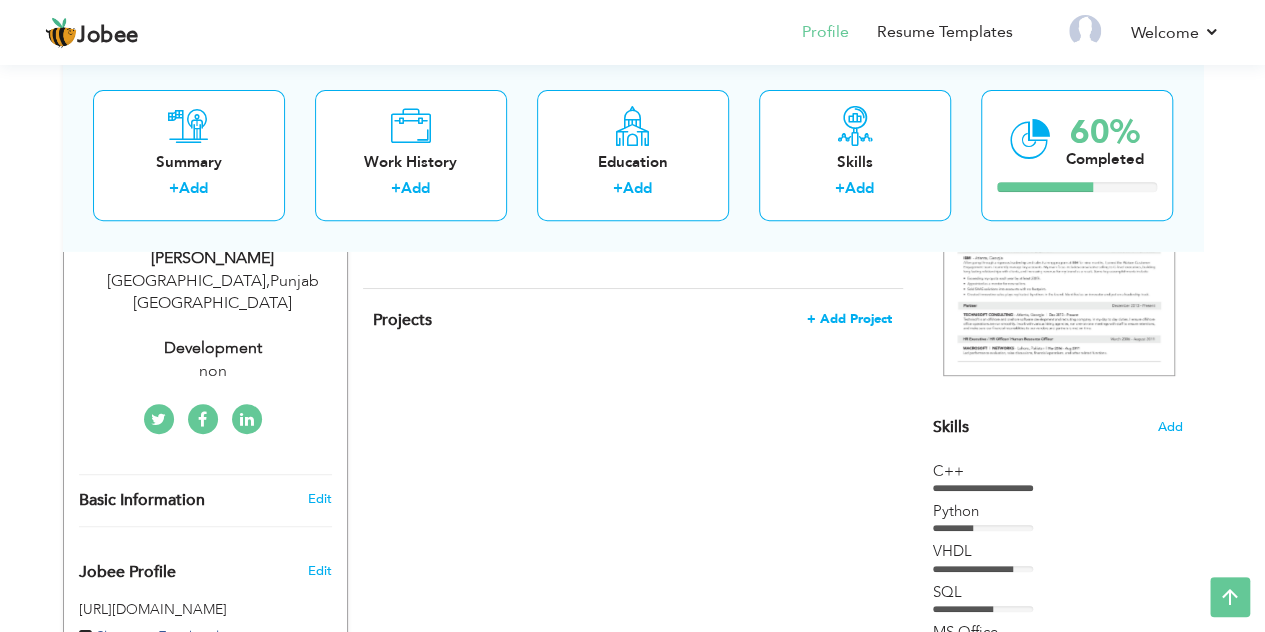 click on "+ Add Project" at bounding box center [849, 319] 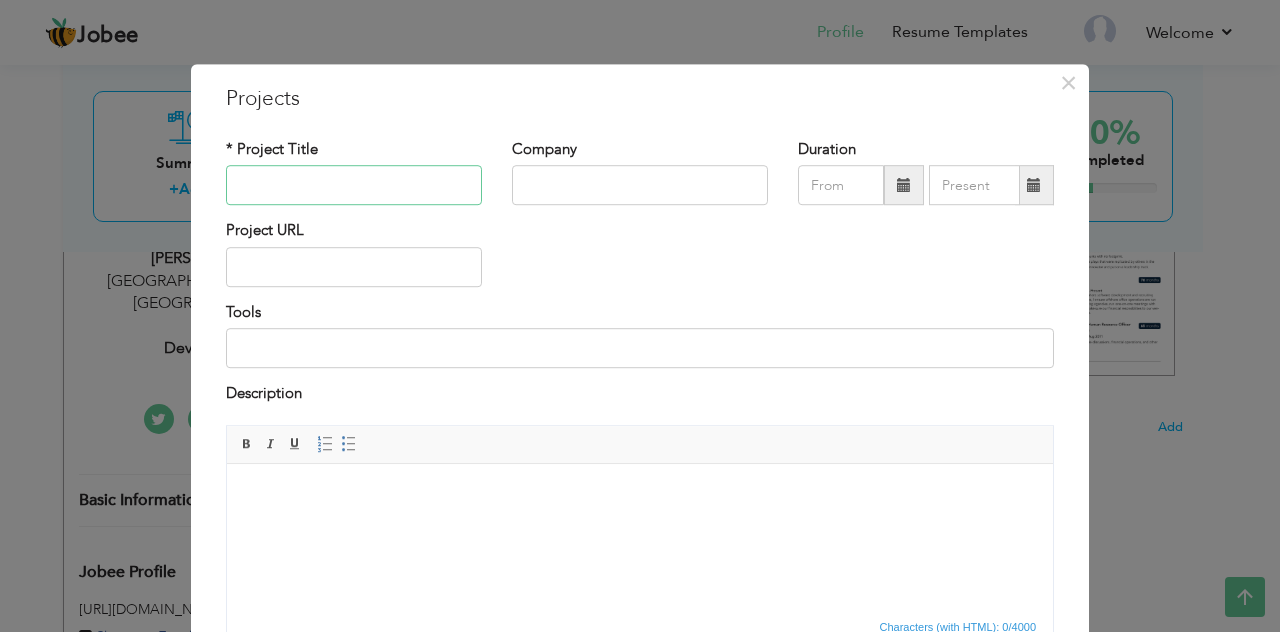 click at bounding box center (354, 186) 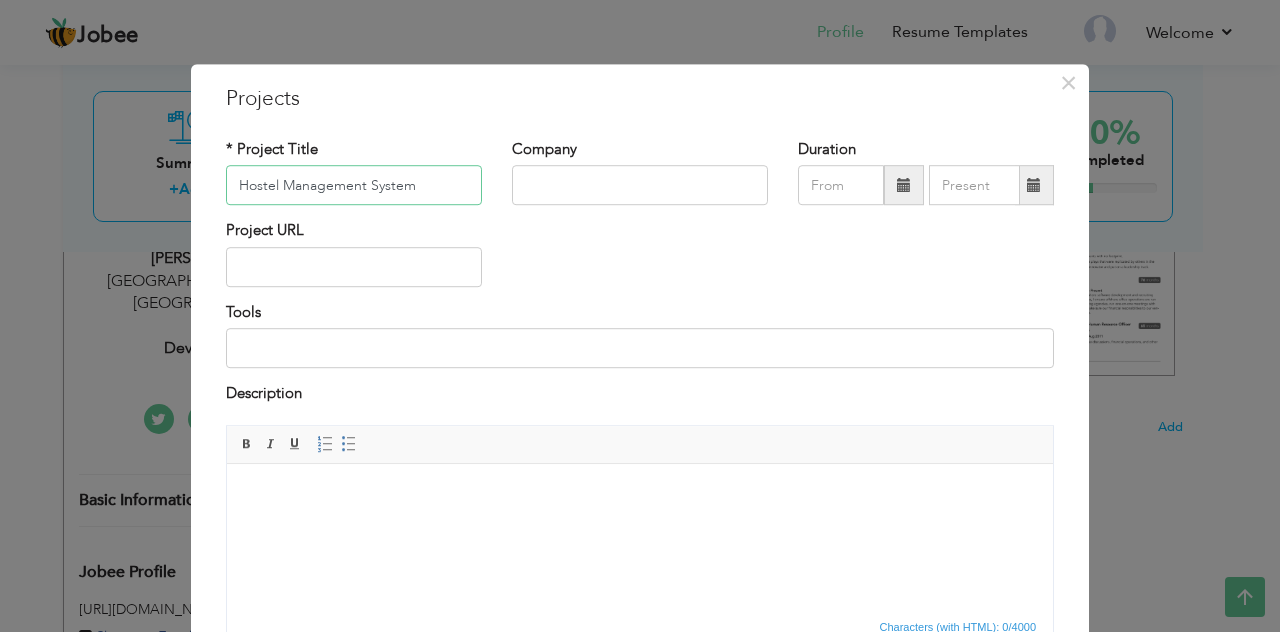 type on "Hostel Management System" 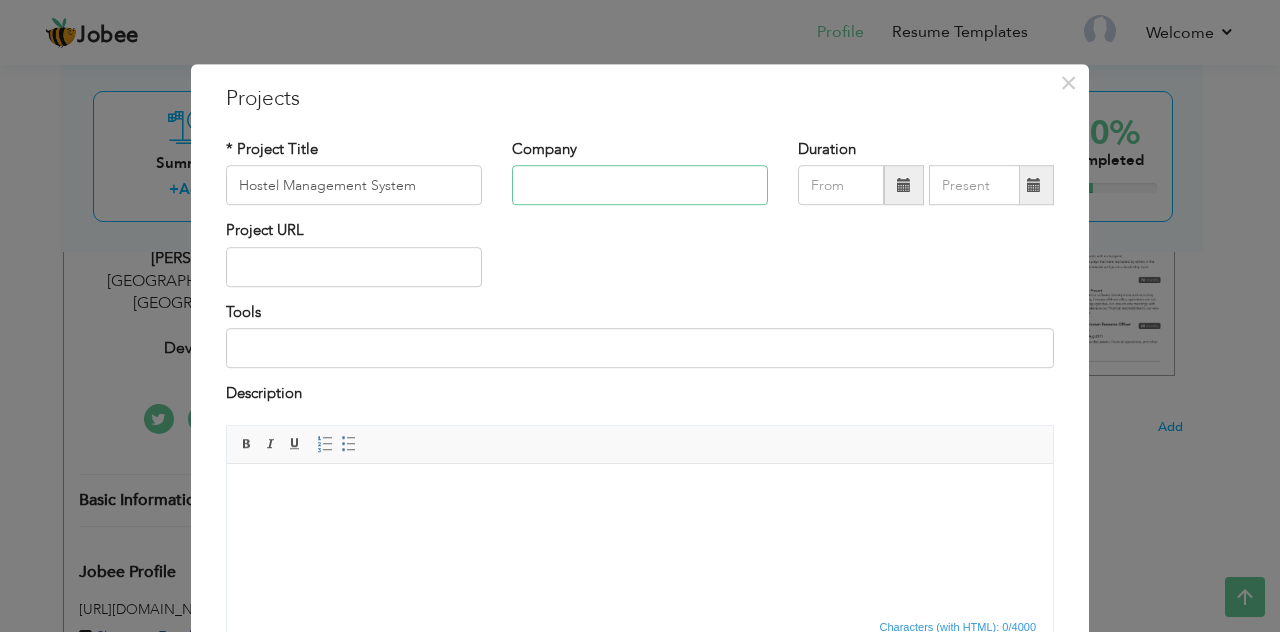 click at bounding box center [640, 186] 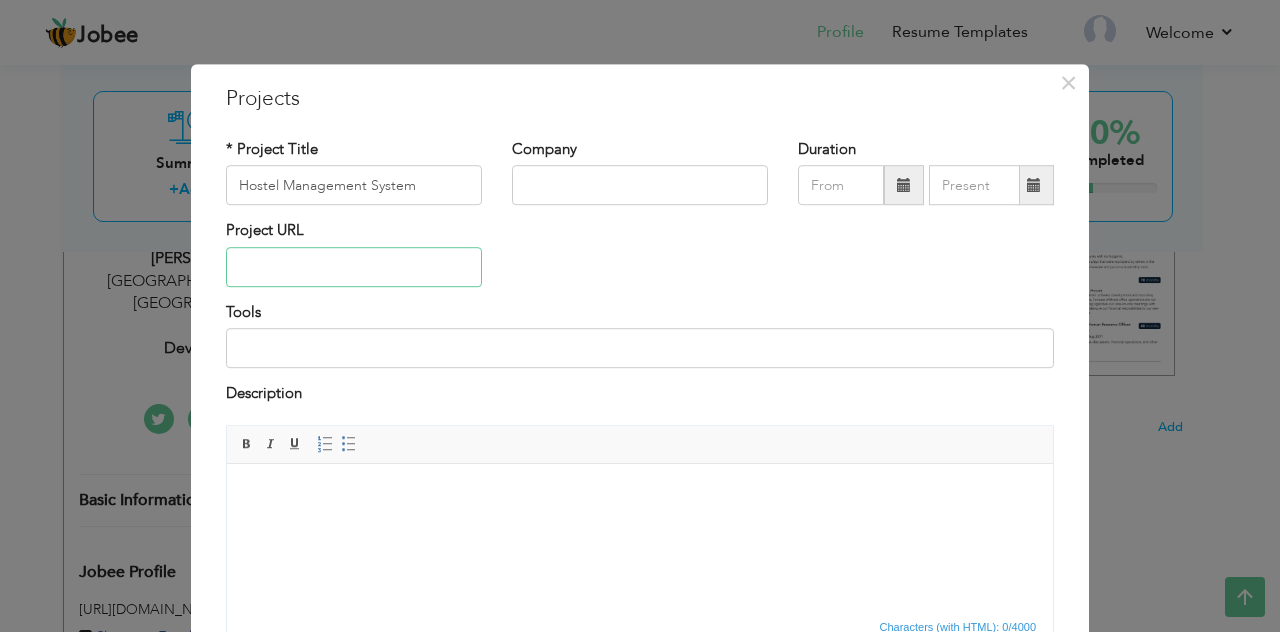 click at bounding box center [354, 267] 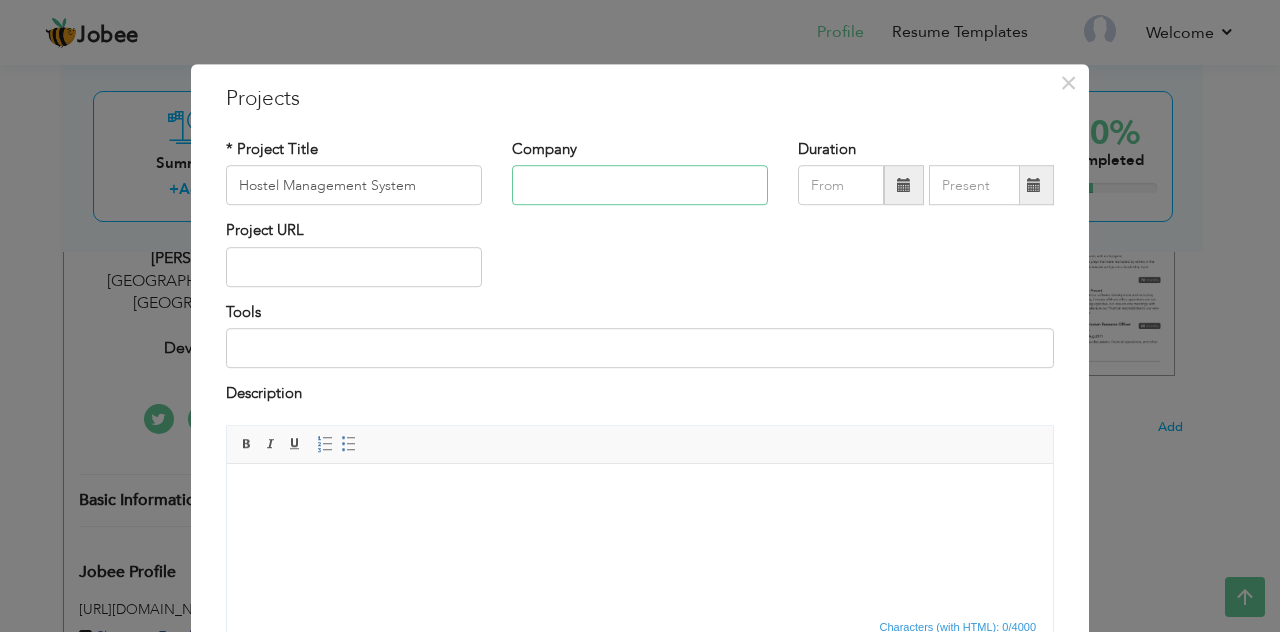 click at bounding box center [640, 186] 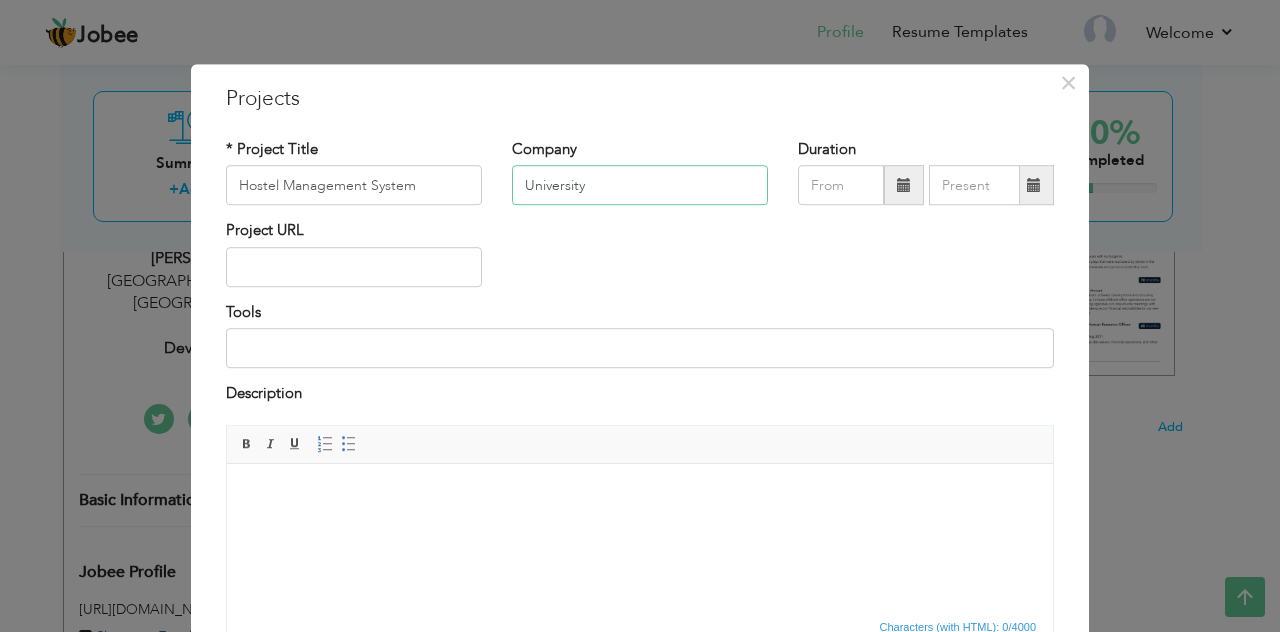 type on "University" 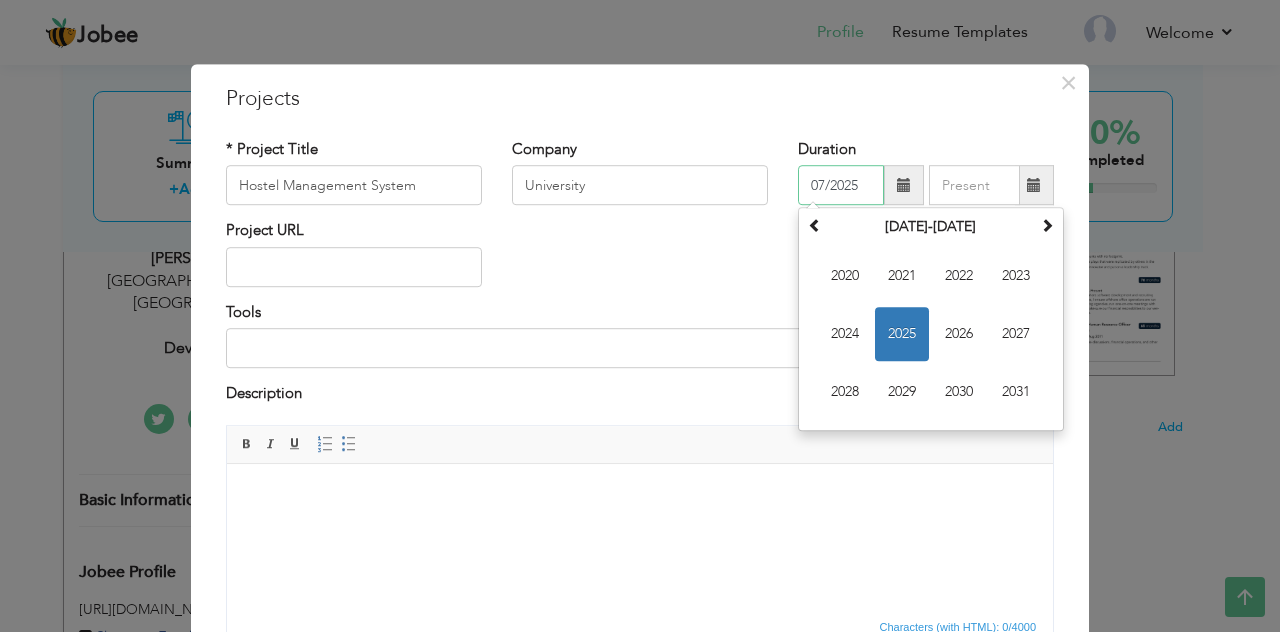 click on "07/2025" at bounding box center [841, 186] 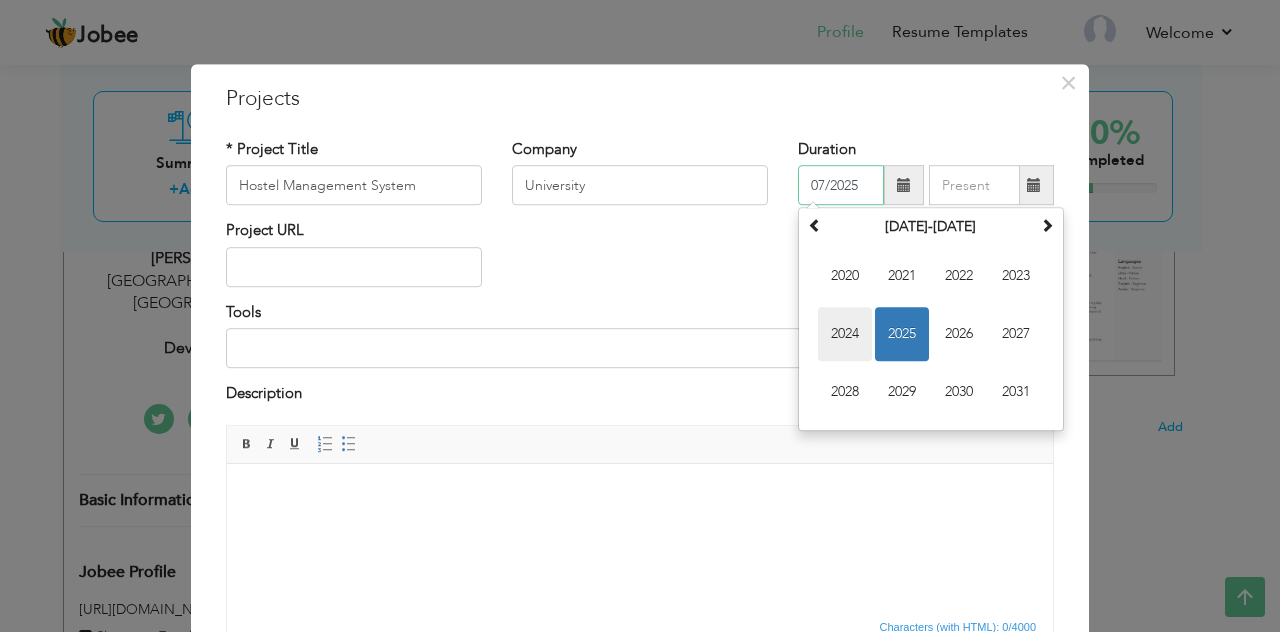 click on "2024" at bounding box center (845, 335) 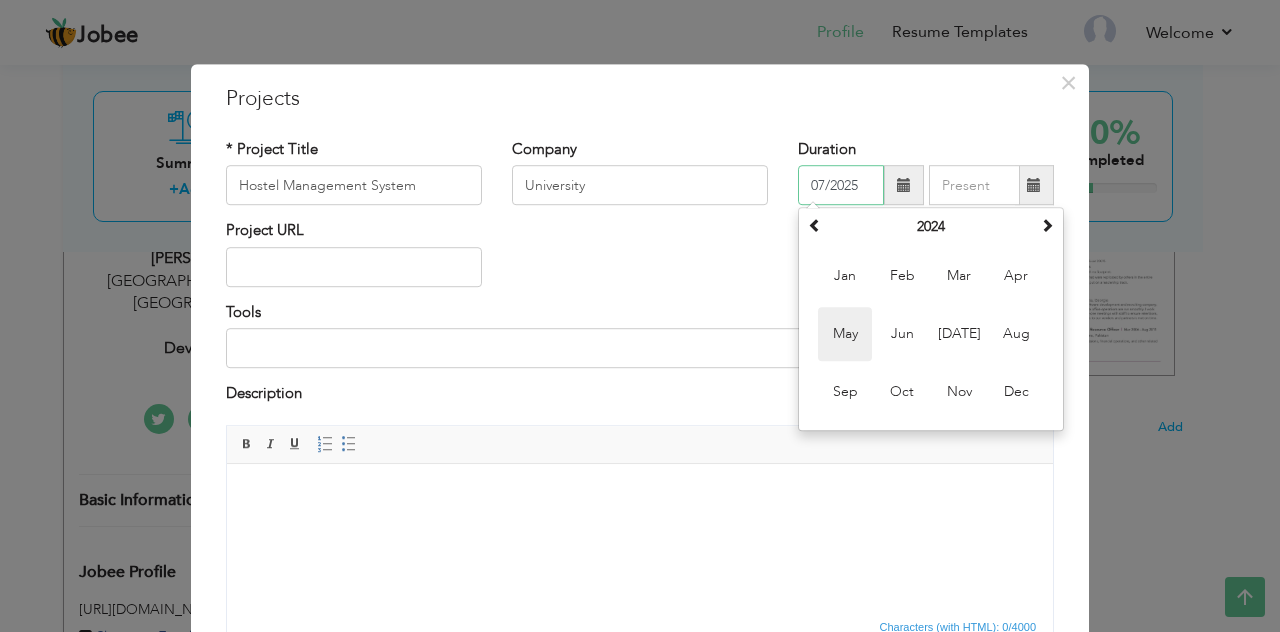 click on "May" at bounding box center [845, 335] 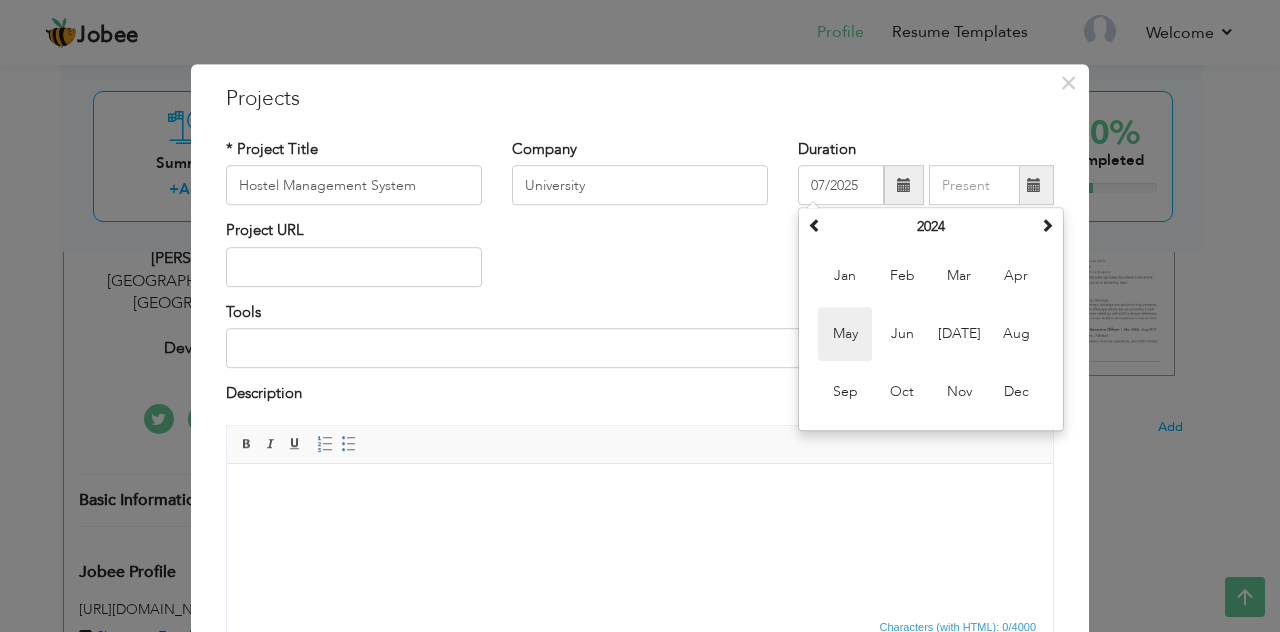 type on "05/2024" 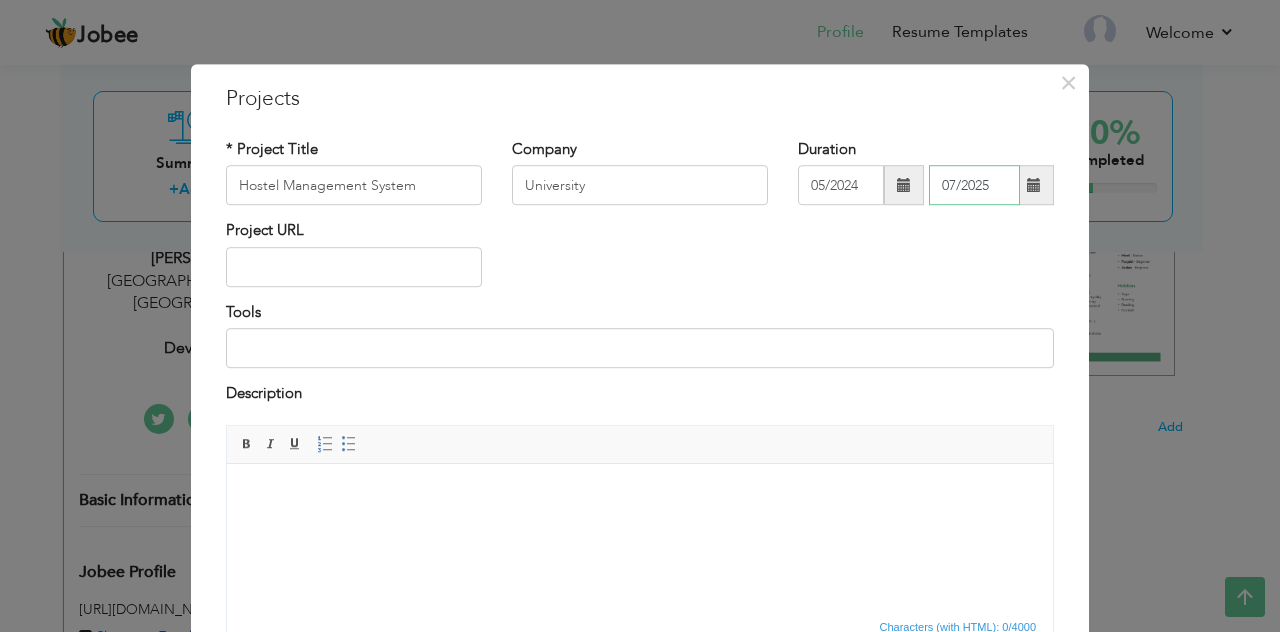 click on "07/2025" at bounding box center [974, 186] 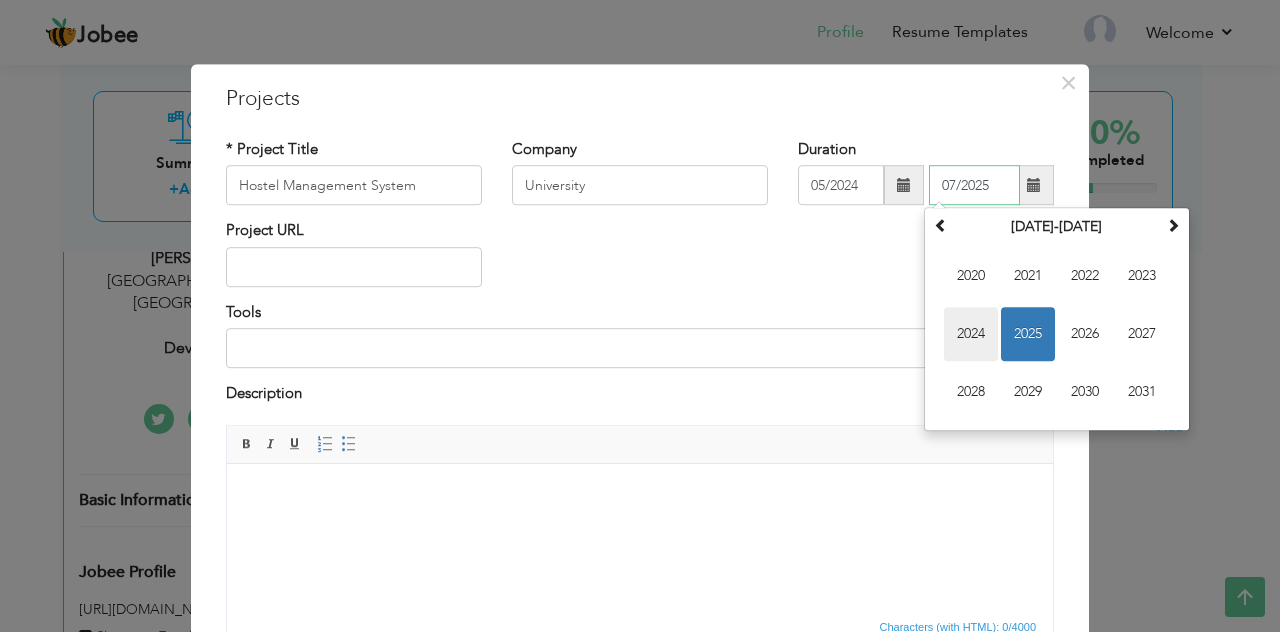 click on "2024" at bounding box center [971, 335] 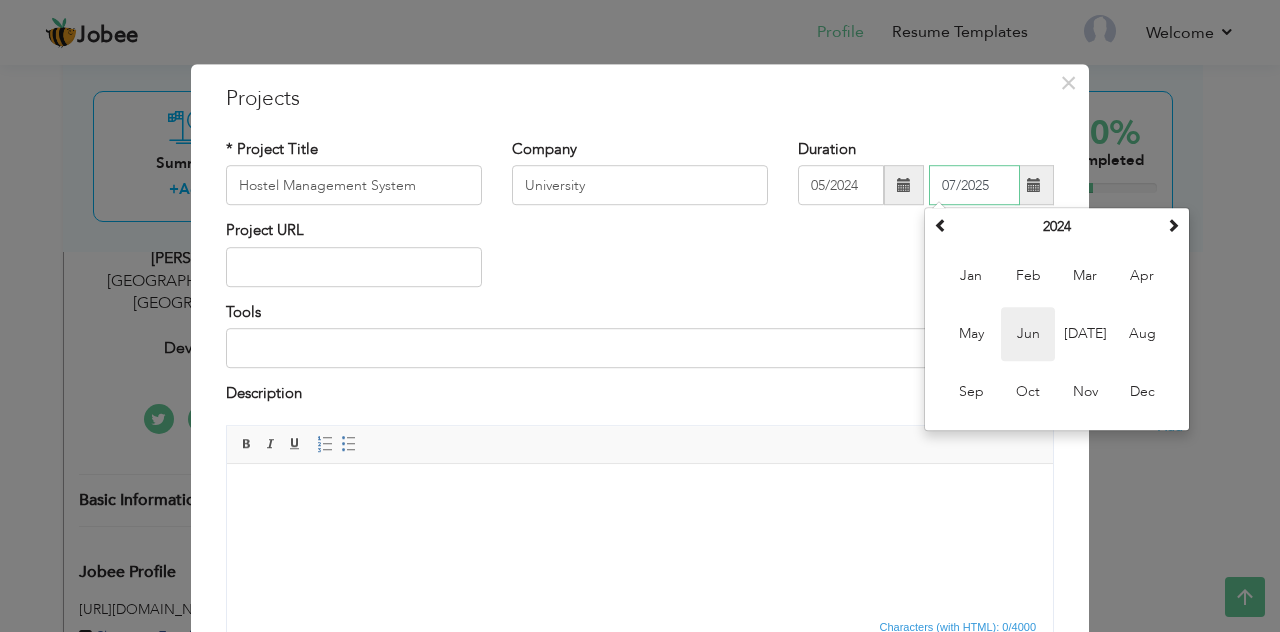 click on "Jun" at bounding box center (1028, 335) 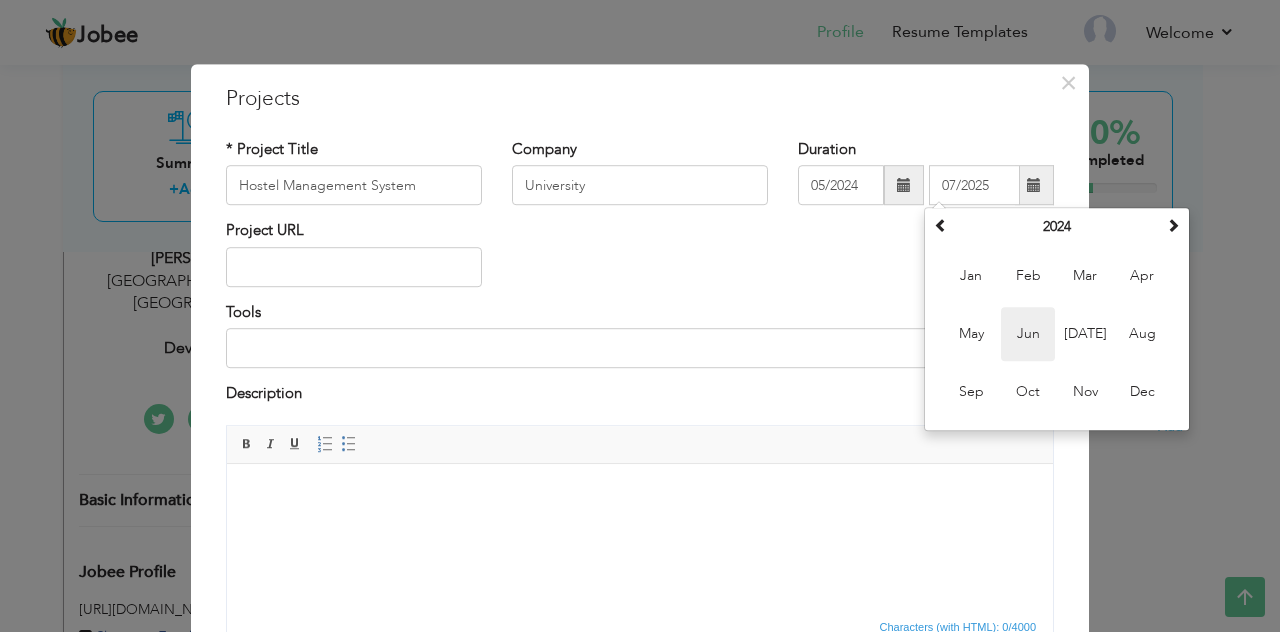type on "06/2024" 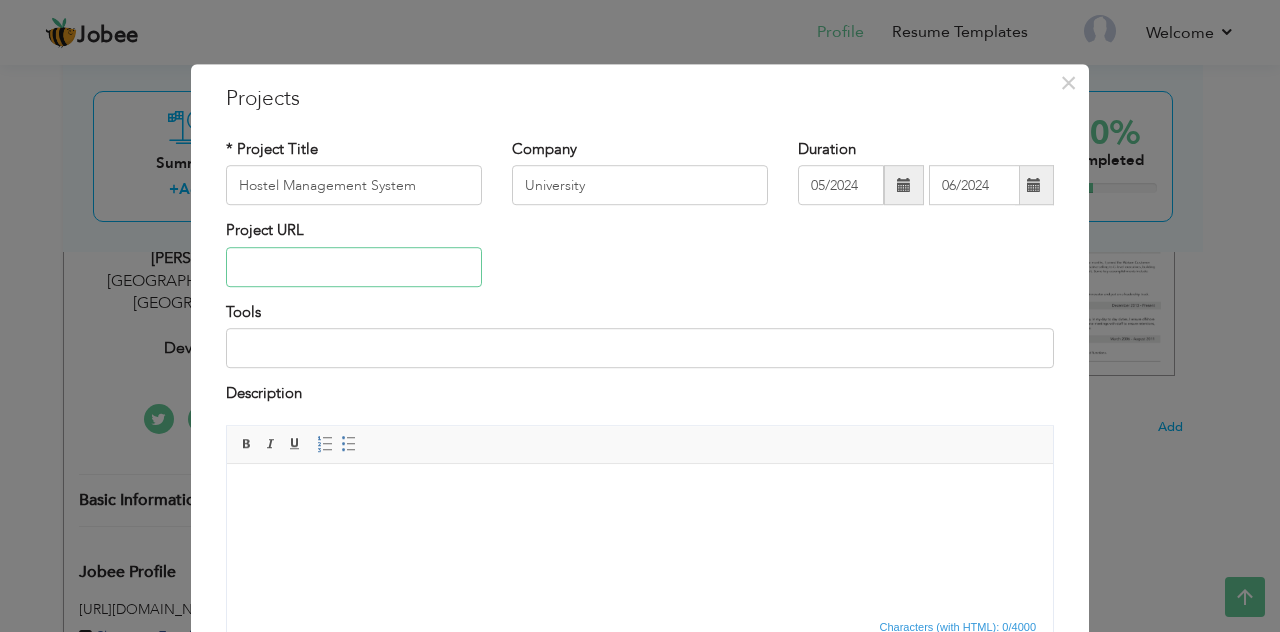 click at bounding box center [354, 267] 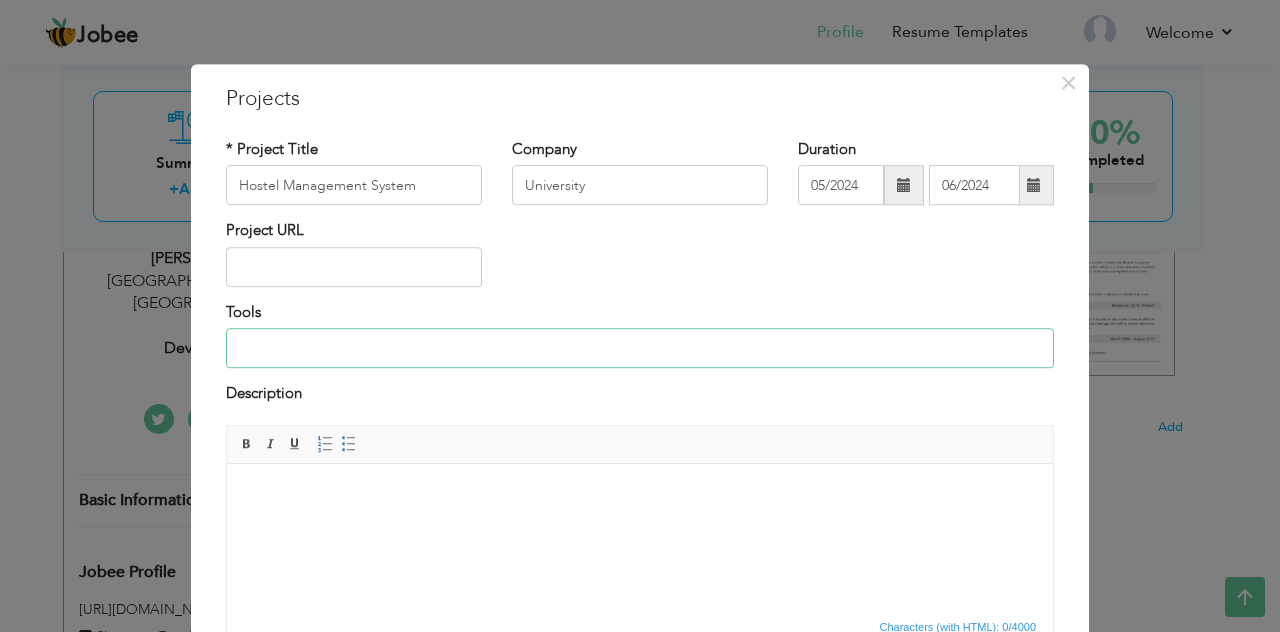 click at bounding box center (640, 348) 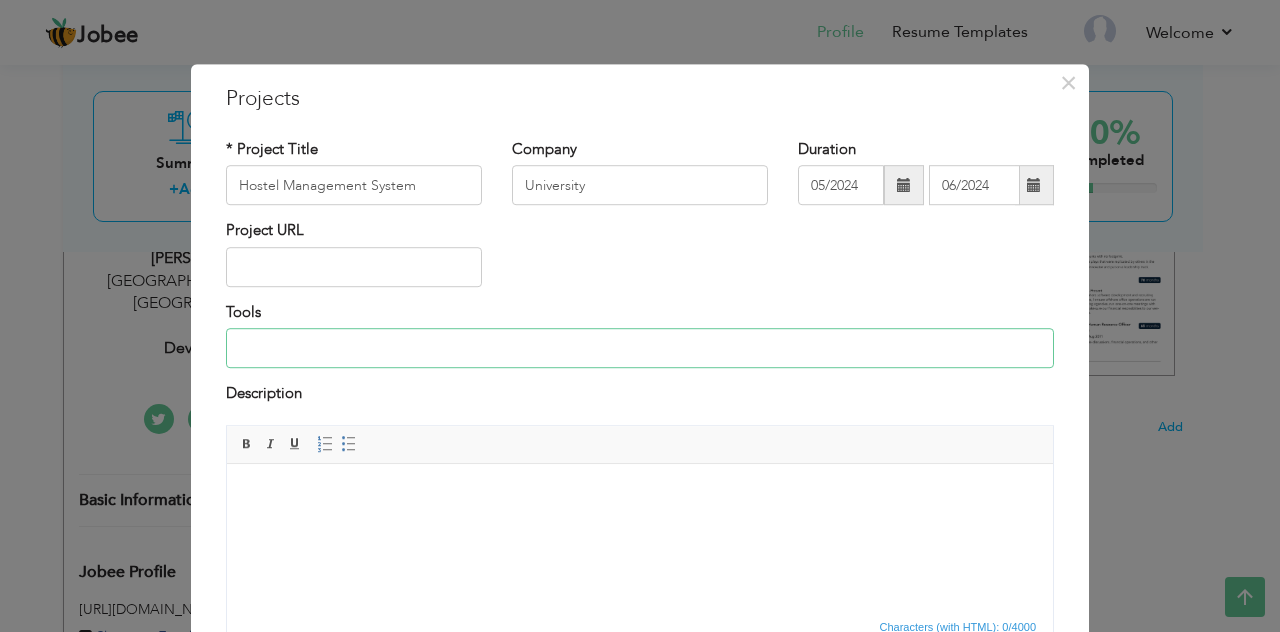paste on "C++, File Handling, Object-Oriented Programming (OOP), Data Structures & Algorithms (DSA)" 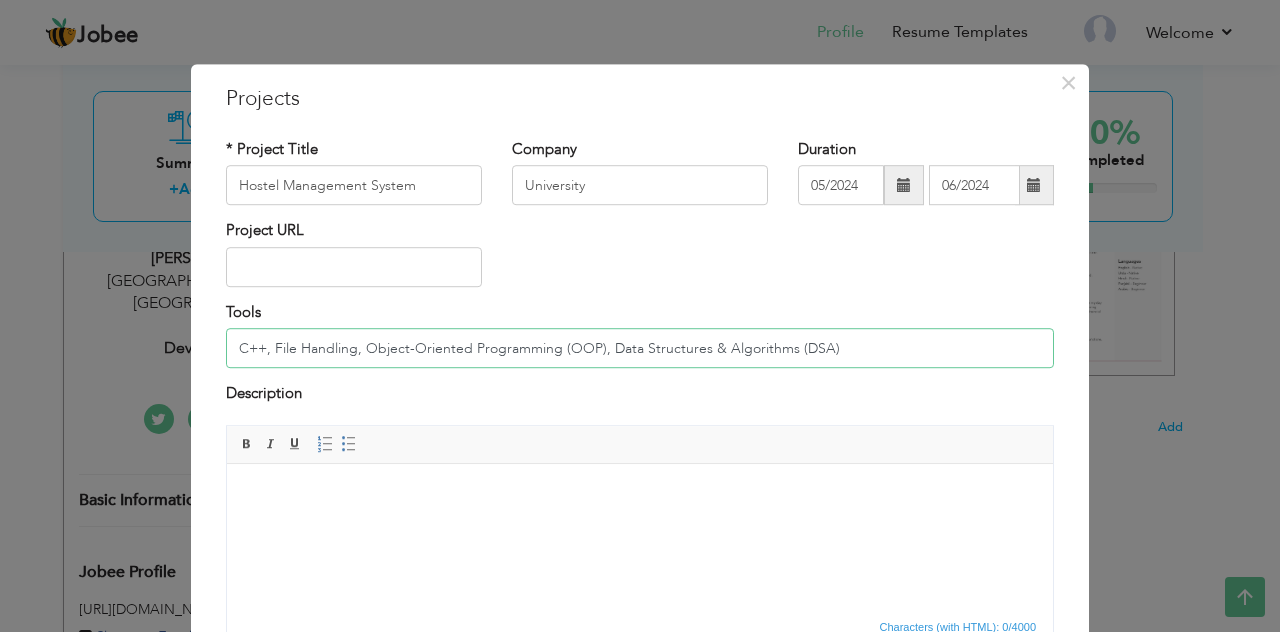 type on "C++, File Handling, Object-Oriented Programming (OOP), Data Structures & Algorithms (DSA)" 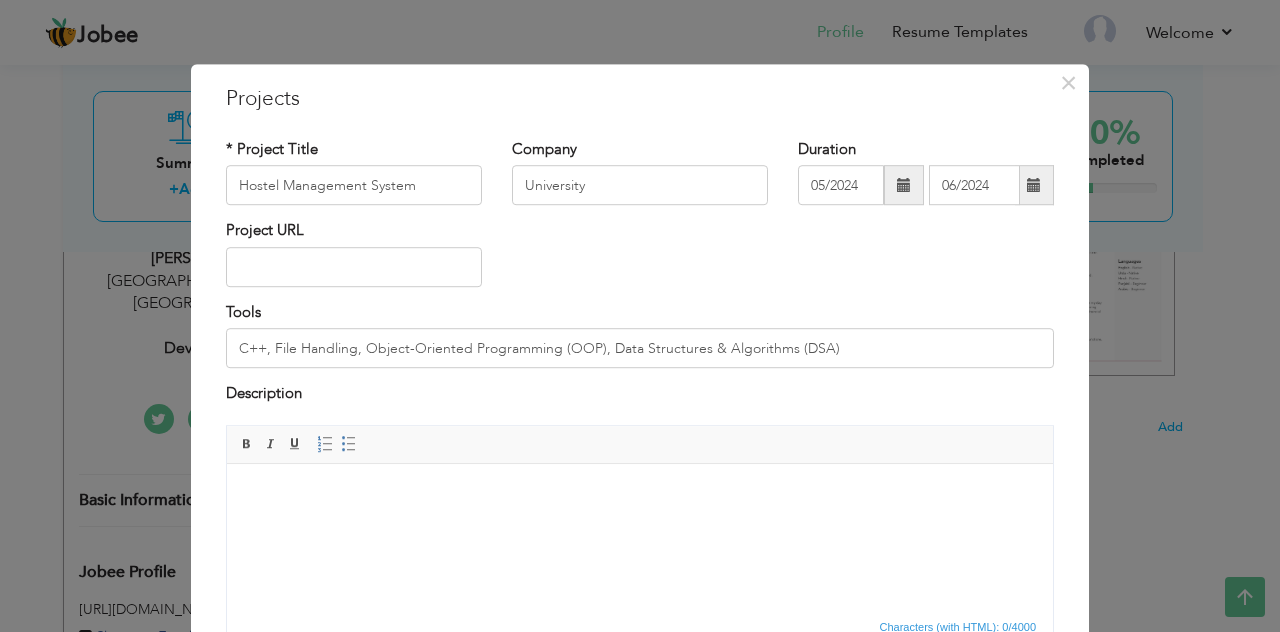 click at bounding box center (640, 493) 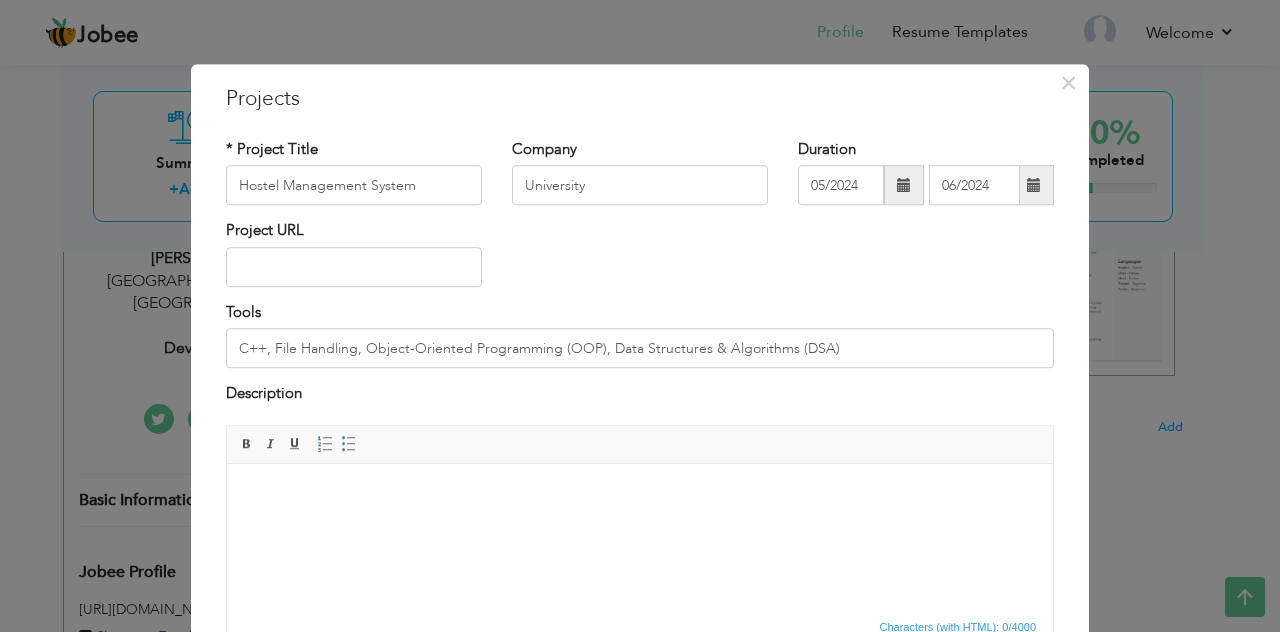click at bounding box center (640, 493) 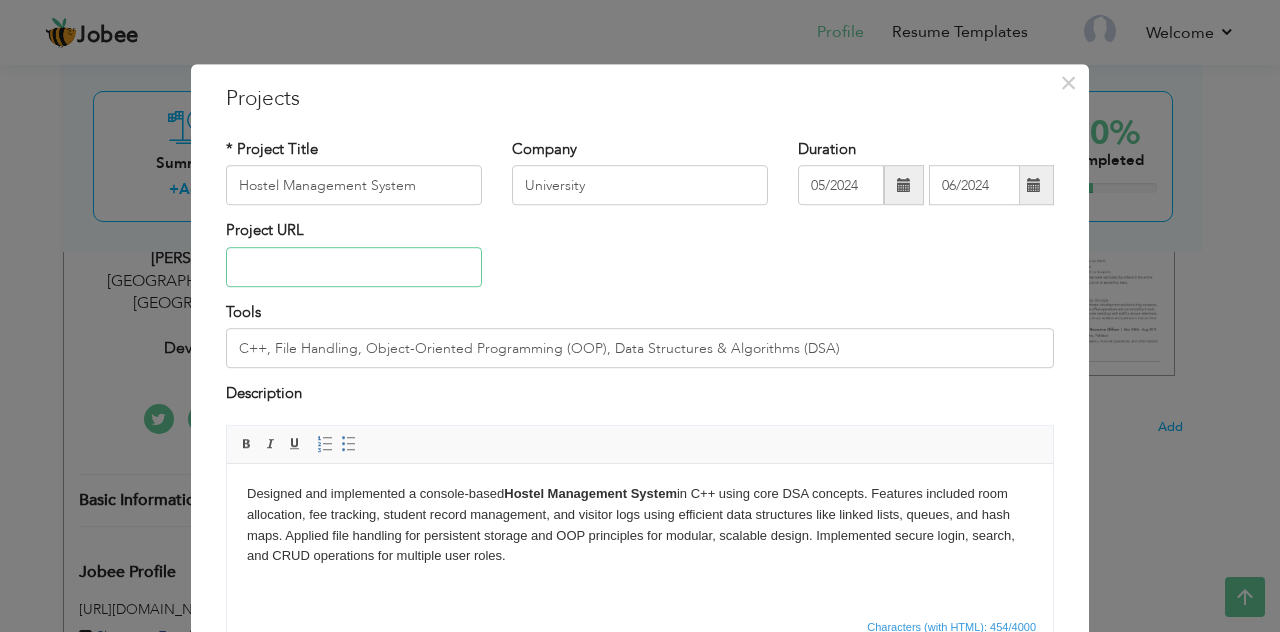 click at bounding box center (354, 267) 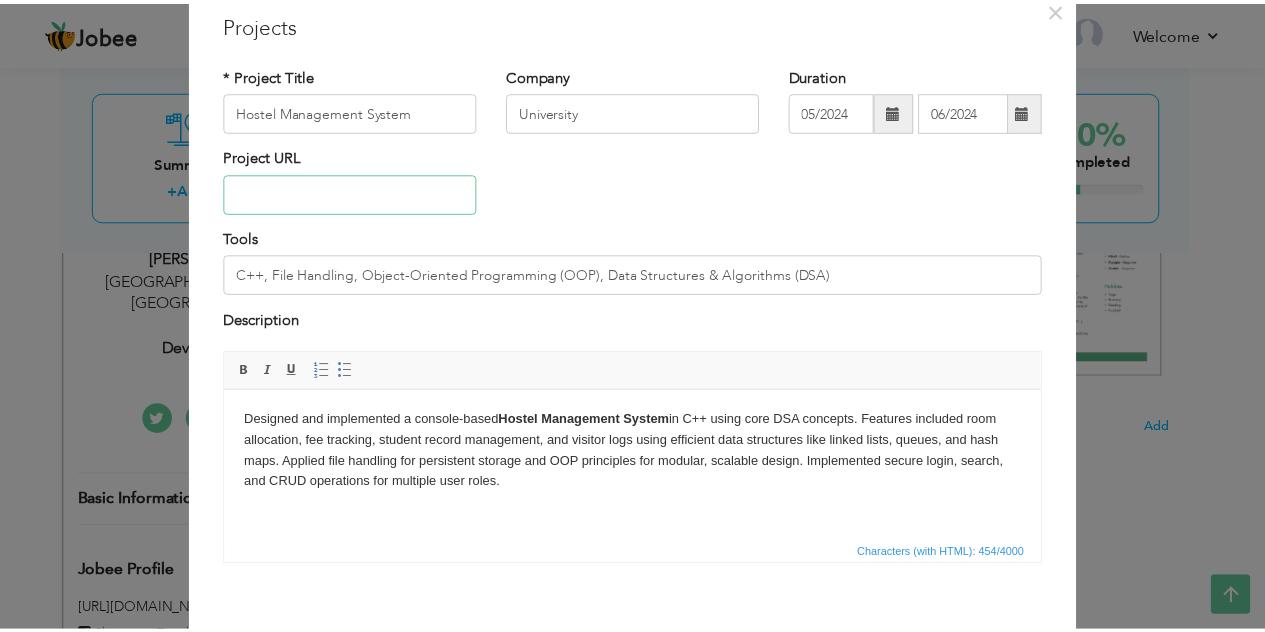scroll, scrollTop: 167, scrollLeft: 0, axis: vertical 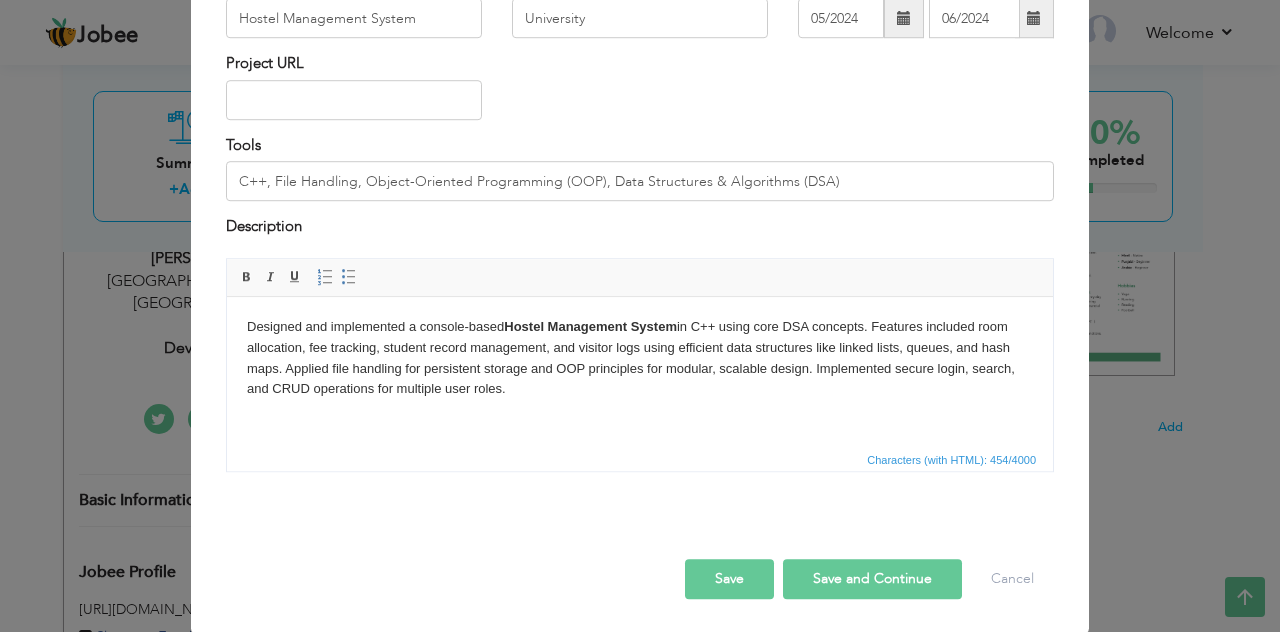 click on "Save" at bounding box center (729, 579) 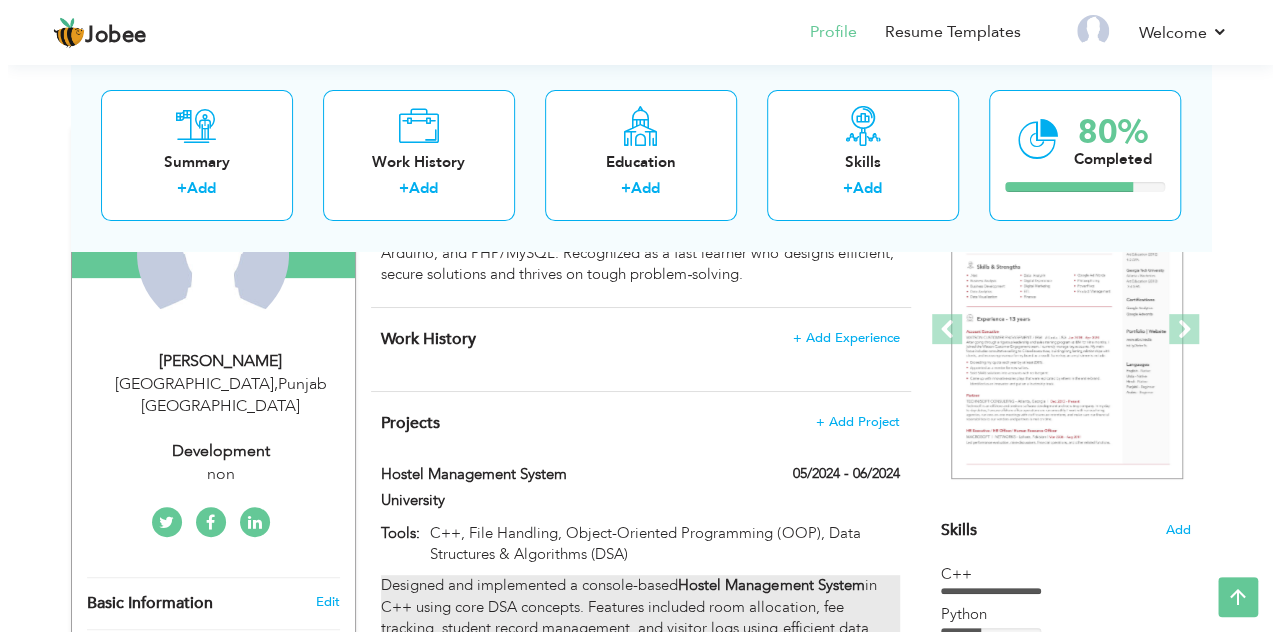 scroll, scrollTop: 236, scrollLeft: 0, axis: vertical 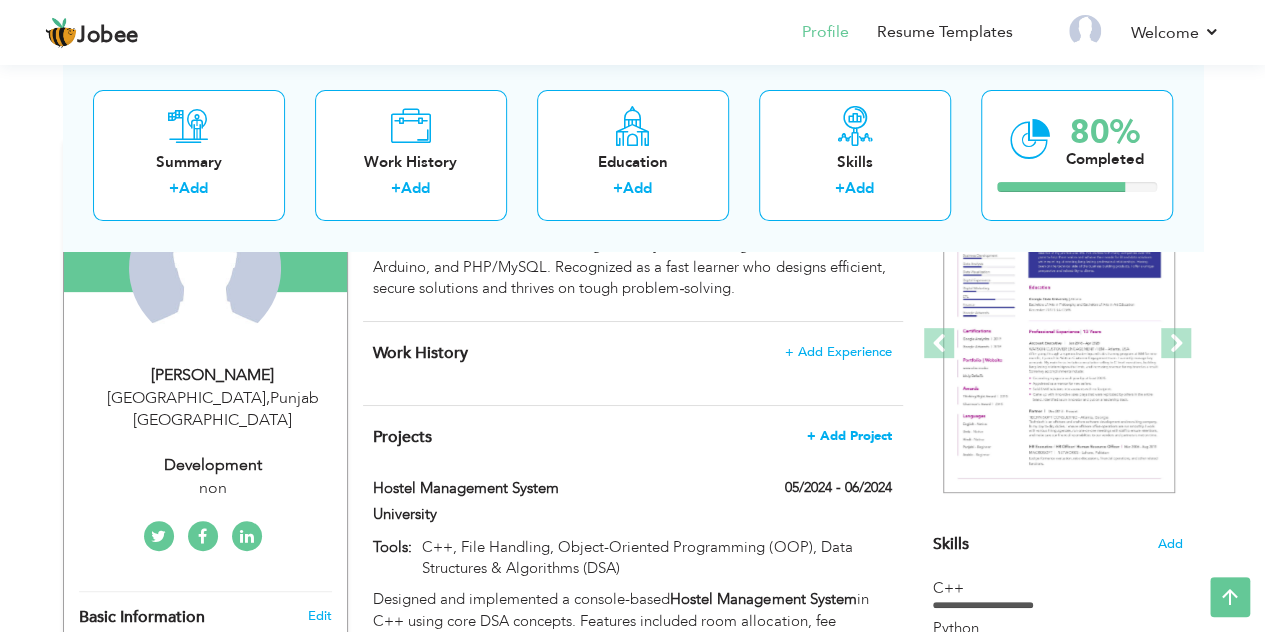 click on "+ Add Project" at bounding box center [849, 436] 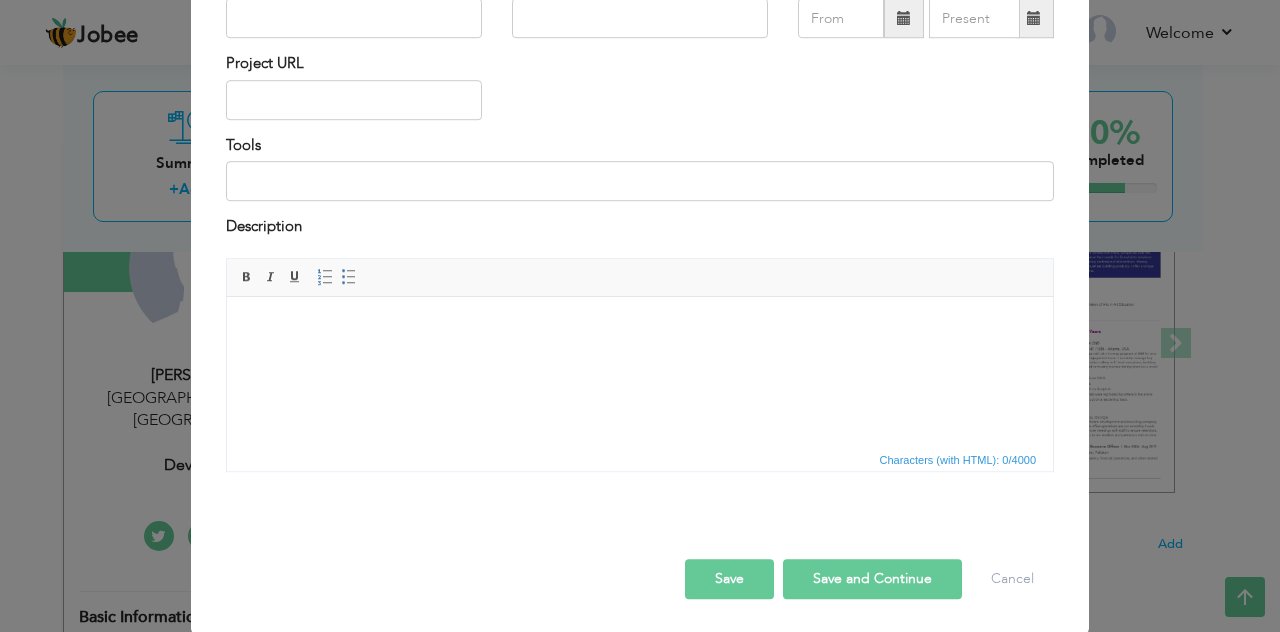 scroll, scrollTop: 0, scrollLeft: 0, axis: both 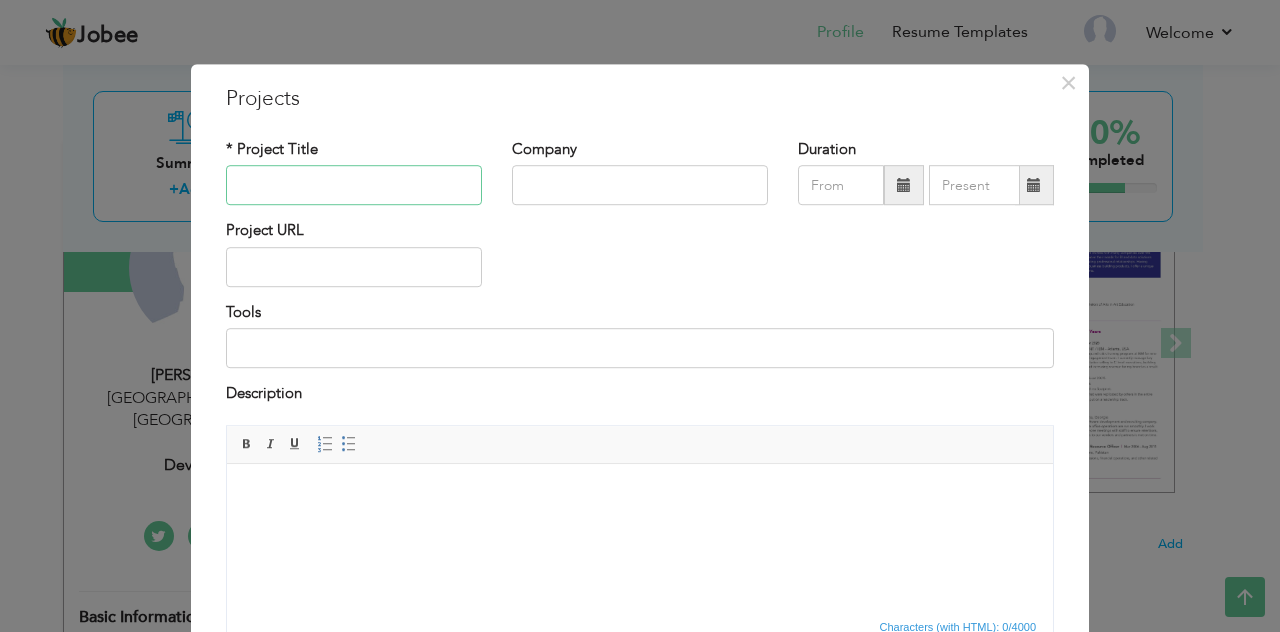 click at bounding box center [354, 186] 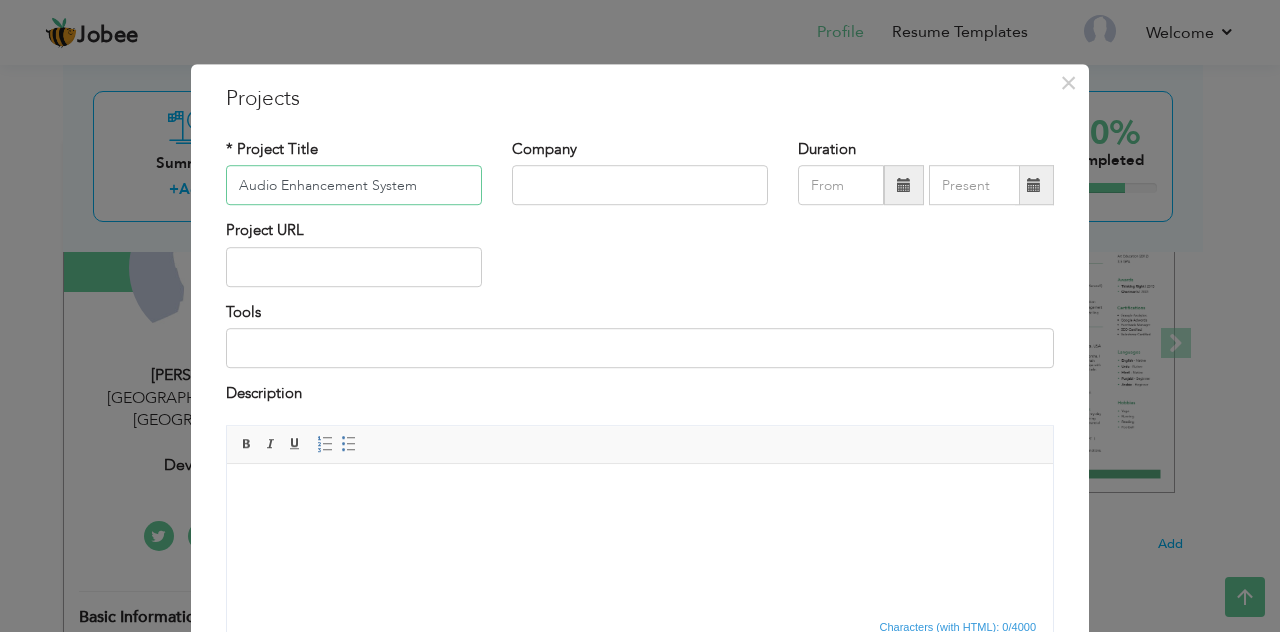 type on "Audio Enhancement System" 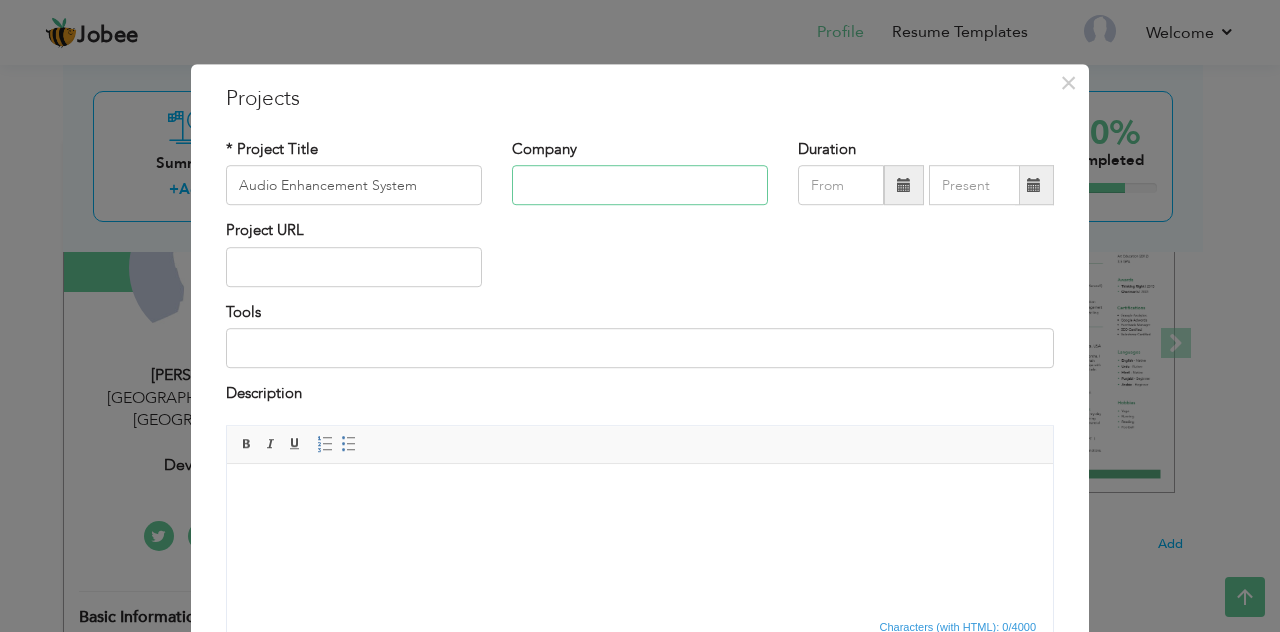 click at bounding box center [640, 186] 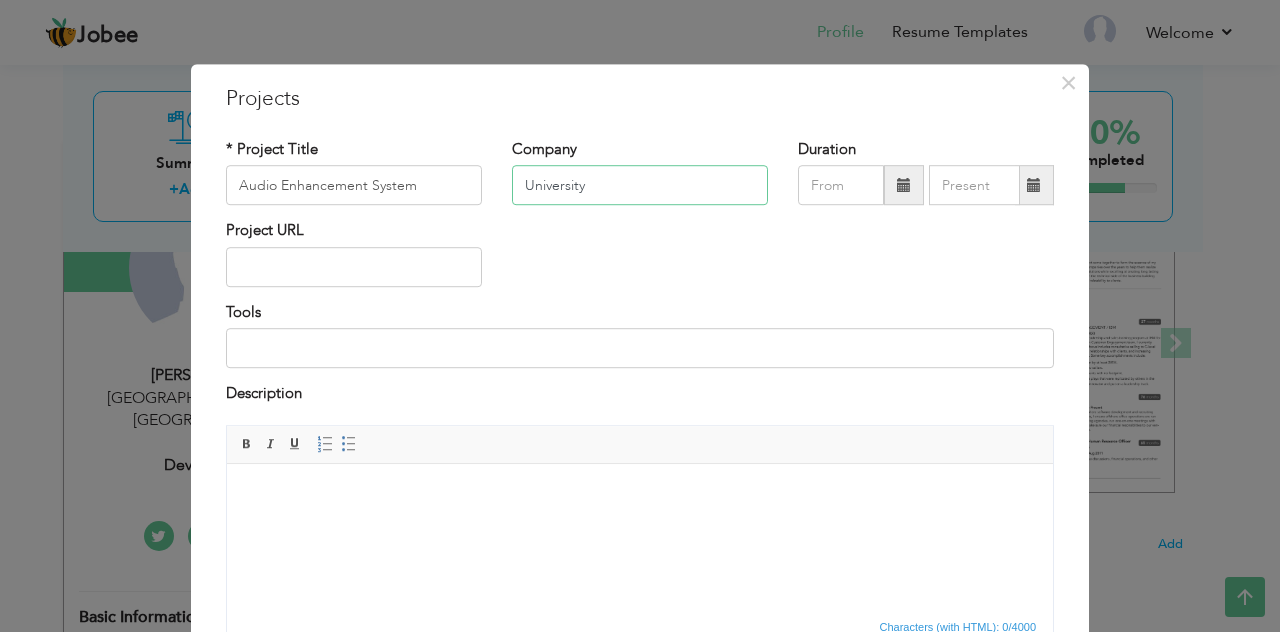 type on "University" 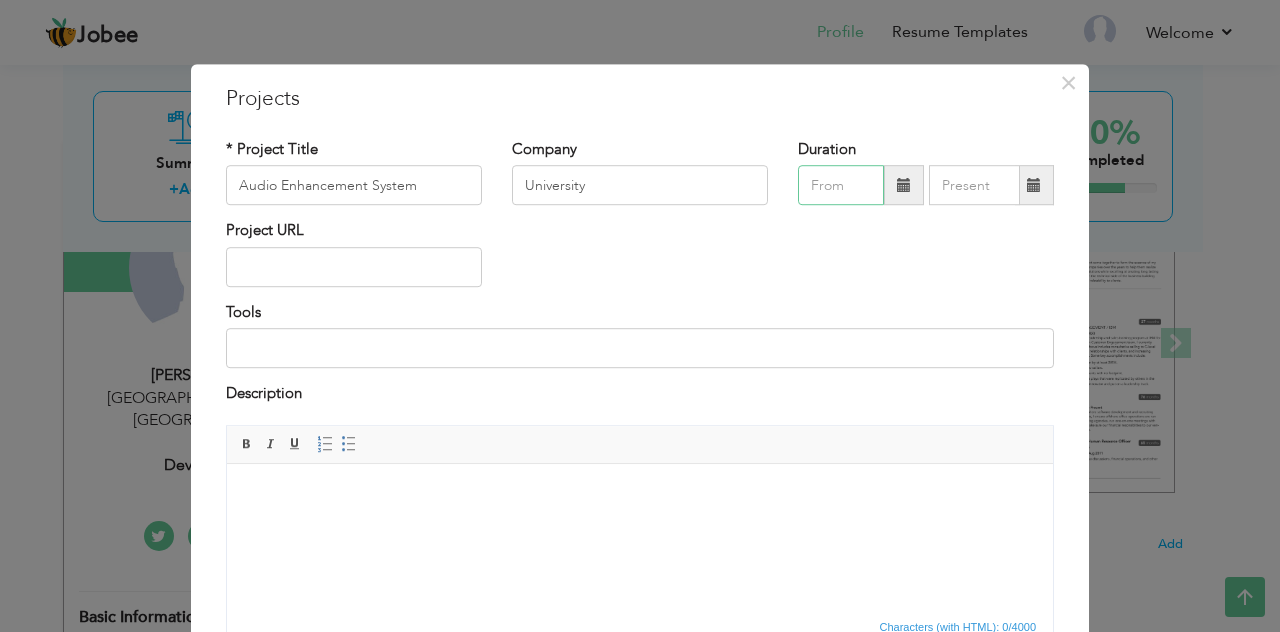 click at bounding box center [841, 186] 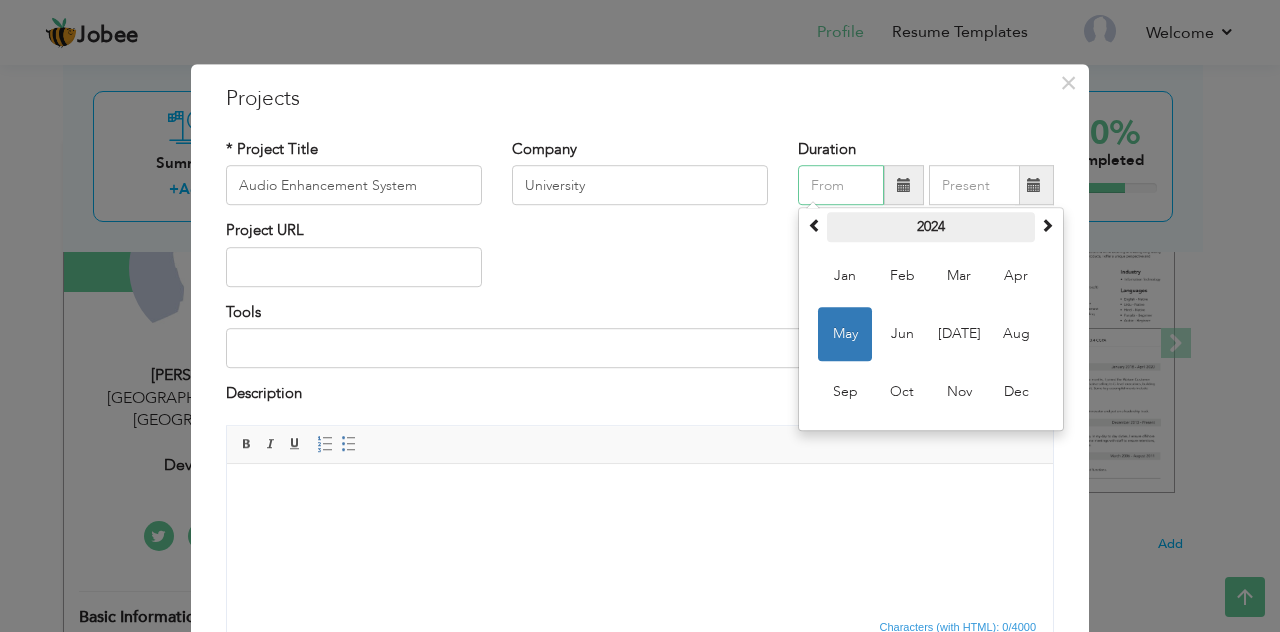 click on "2024" at bounding box center [931, 228] 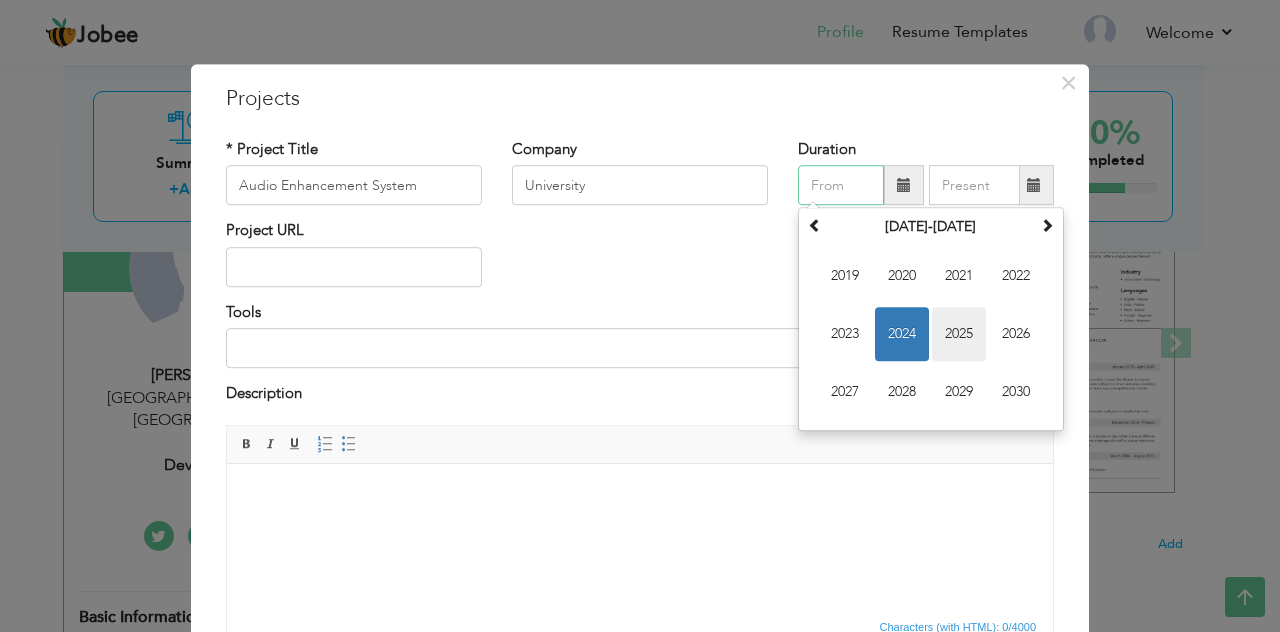 click on "2025" at bounding box center (959, 335) 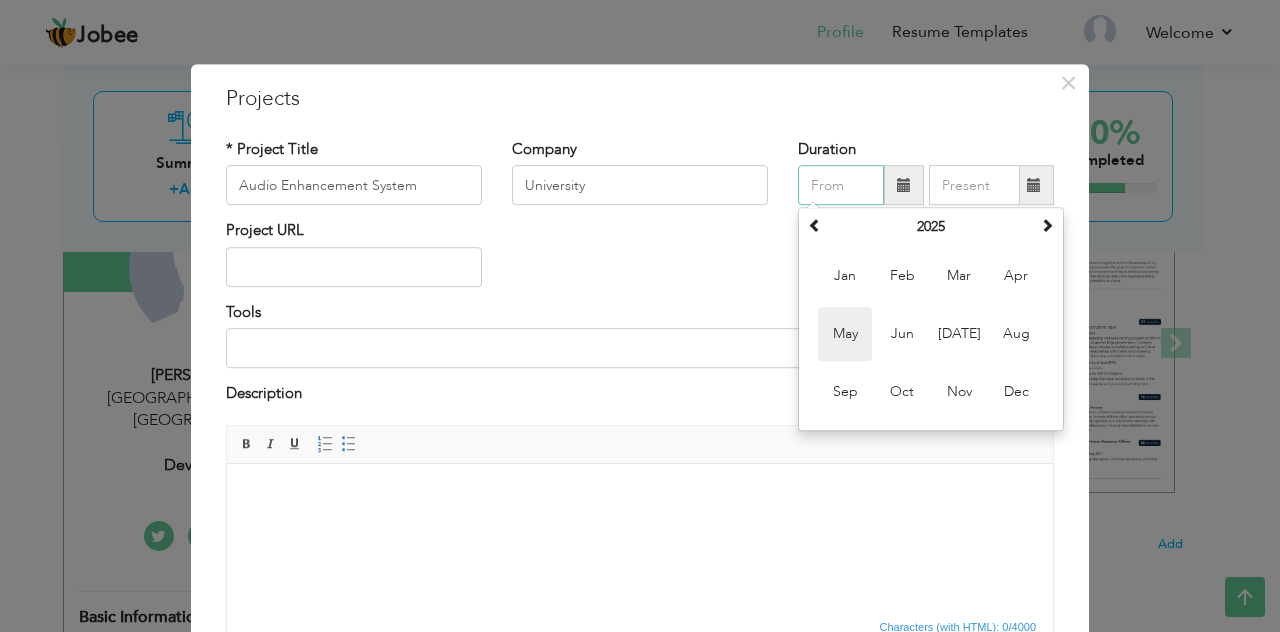 click on "May" at bounding box center [845, 335] 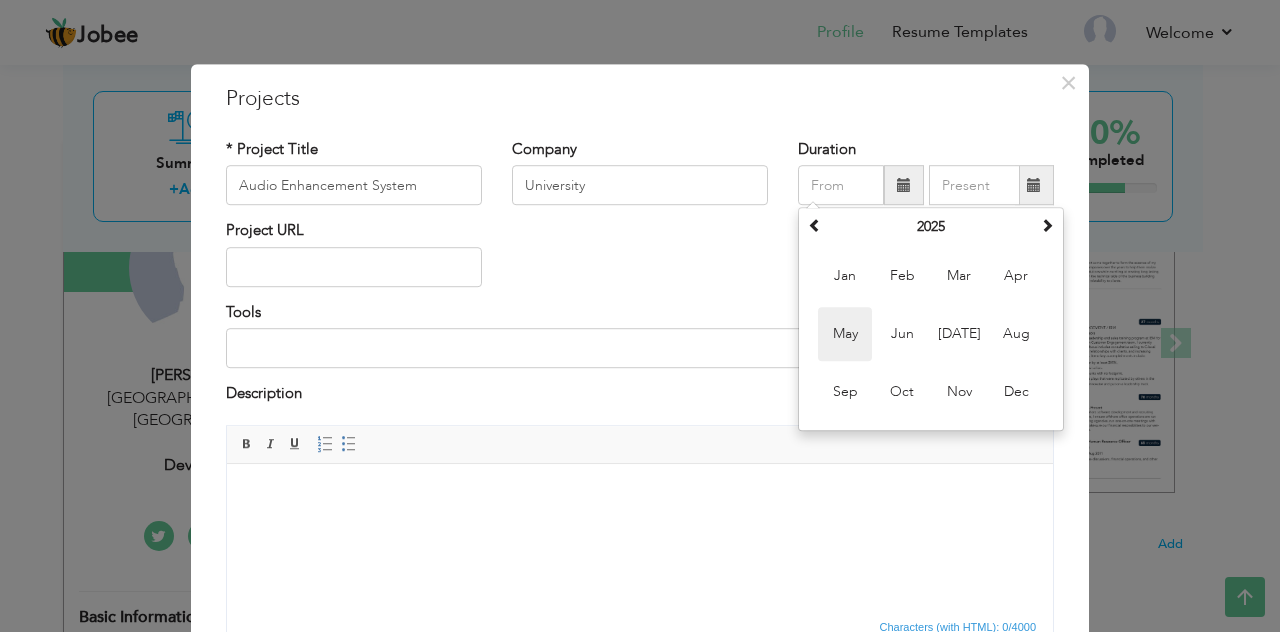 type on "05/2025" 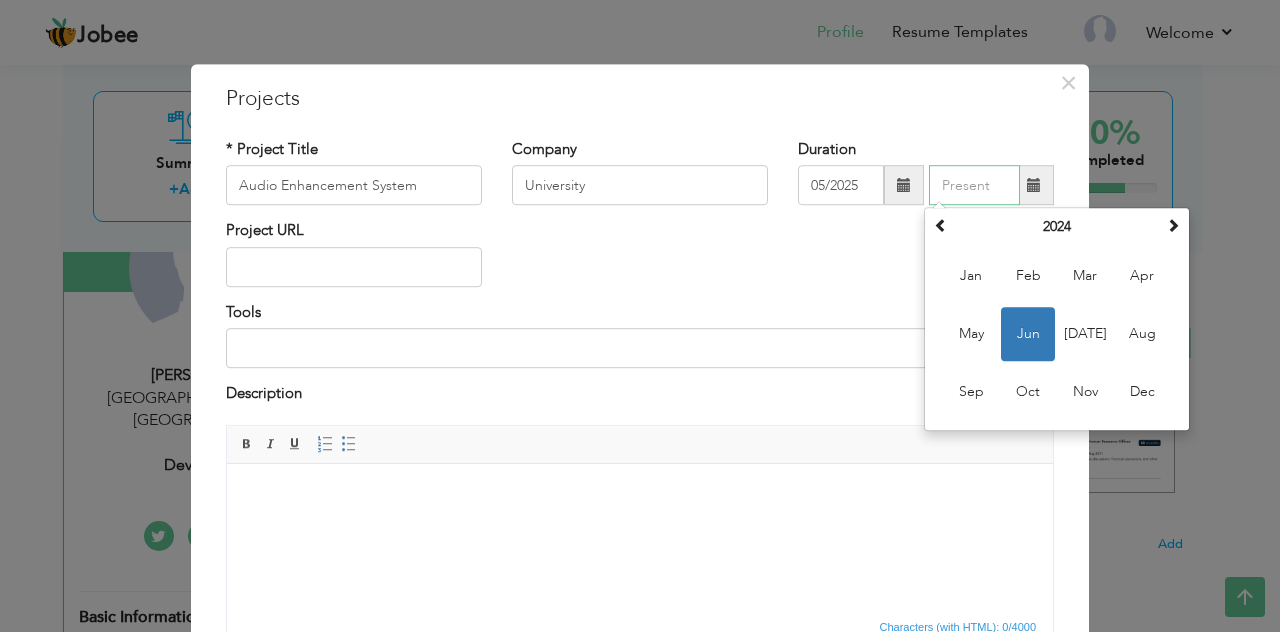 click at bounding box center [974, 186] 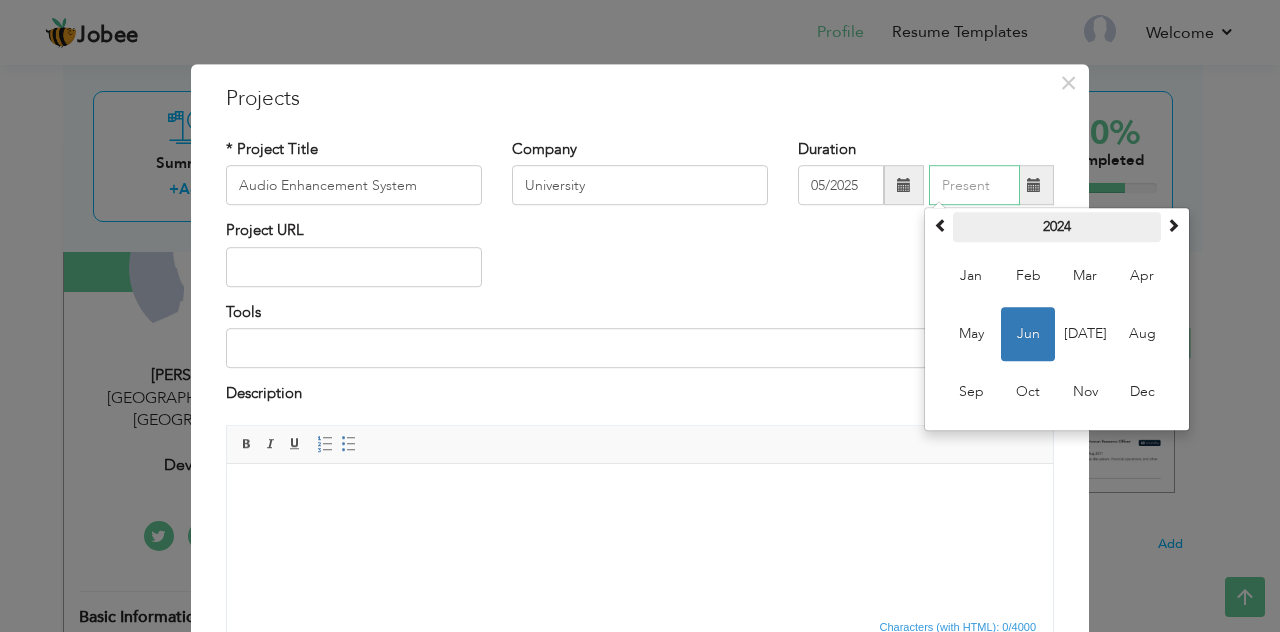 click on "2024" at bounding box center [1057, 228] 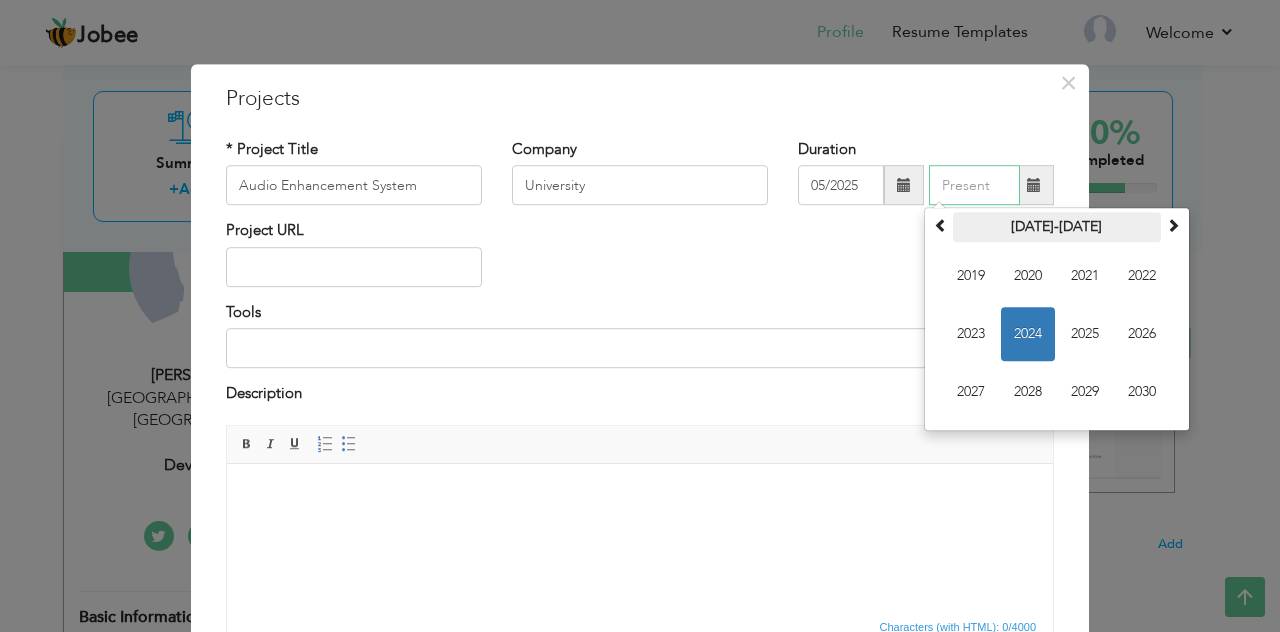 click on "[DATE]-[DATE]" at bounding box center (1057, 228) 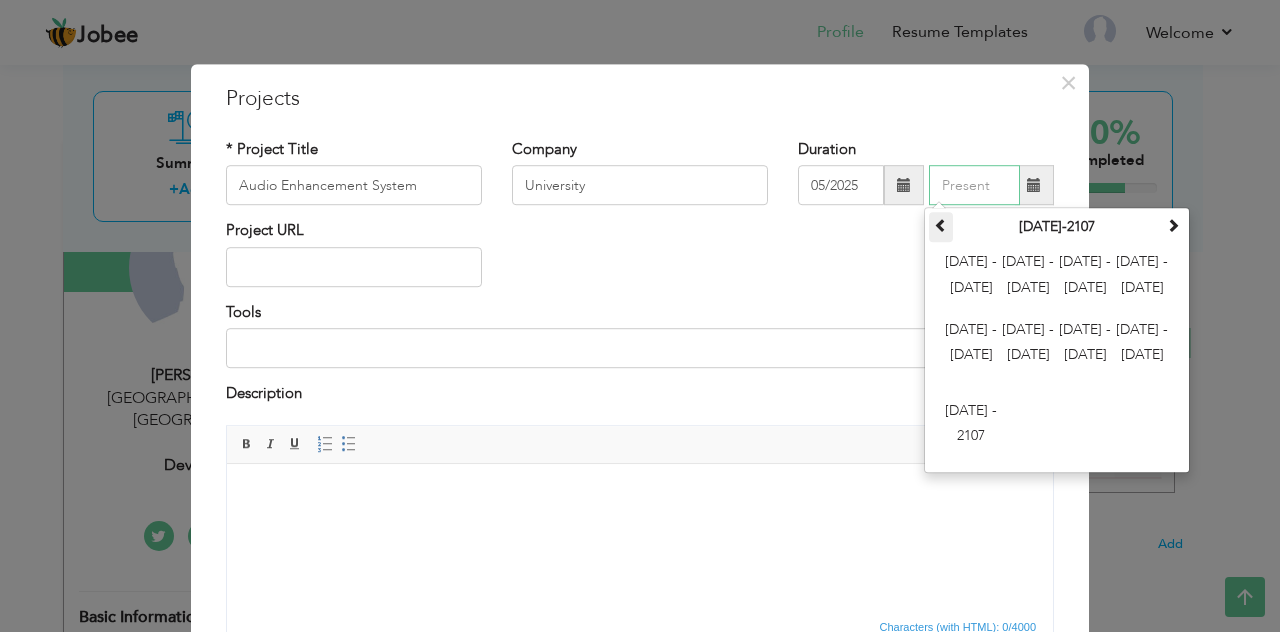 click at bounding box center (941, 228) 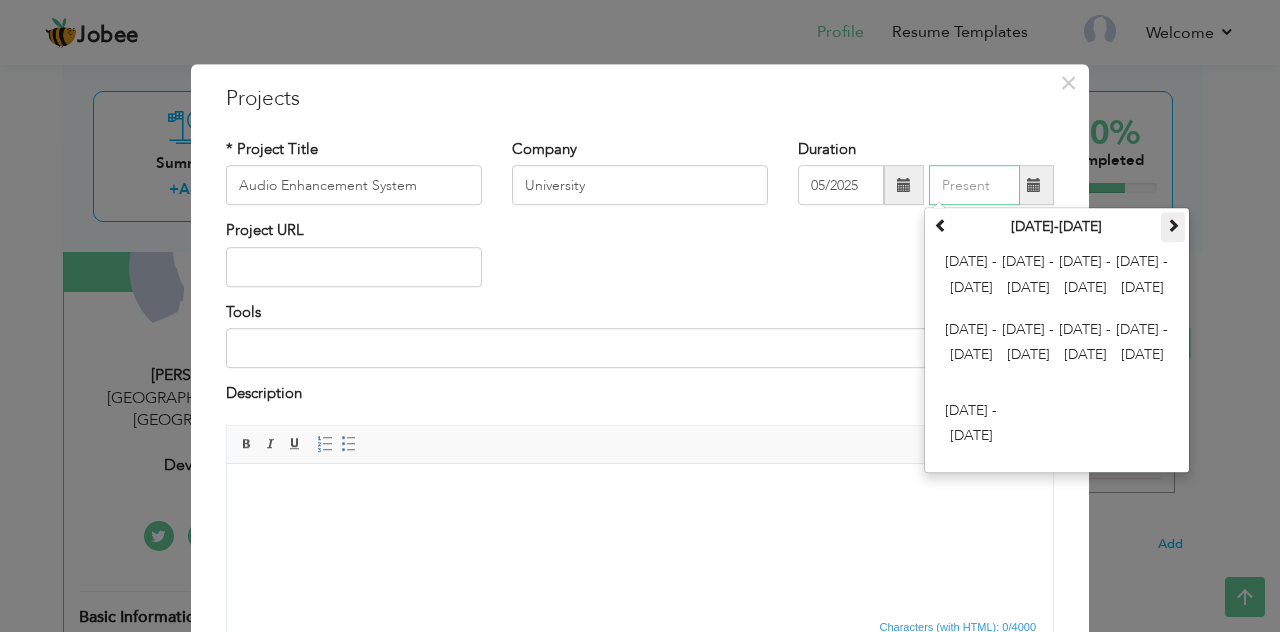click at bounding box center [1173, 228] 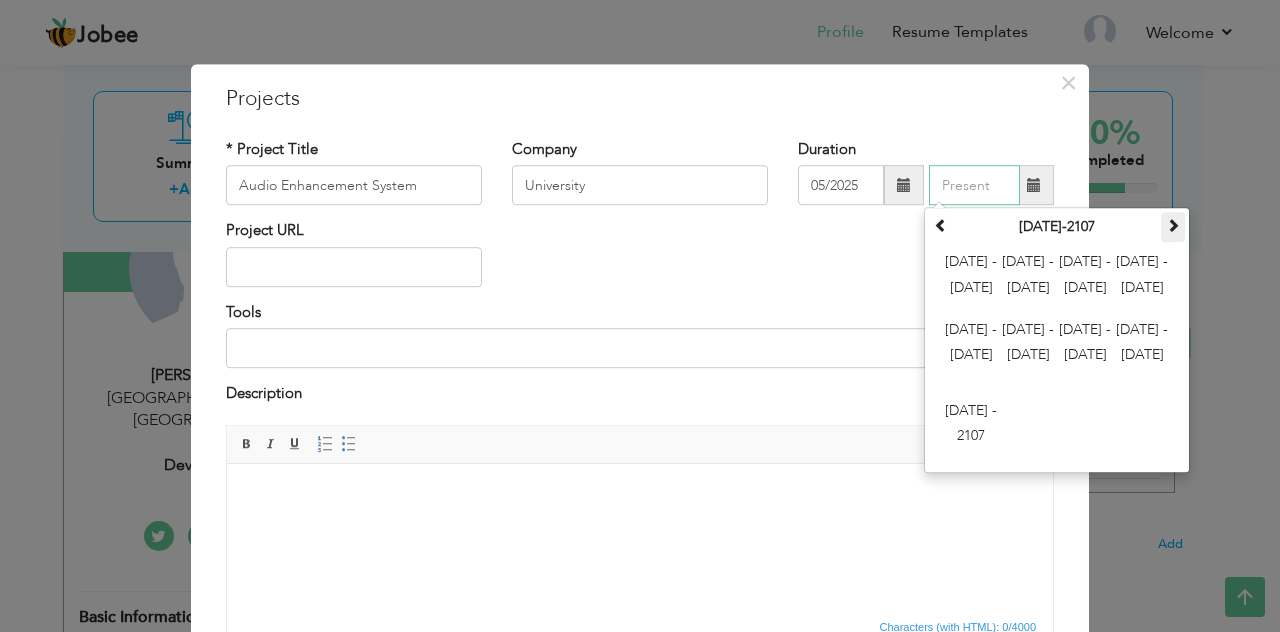 click at bounding box center (1173, 228) 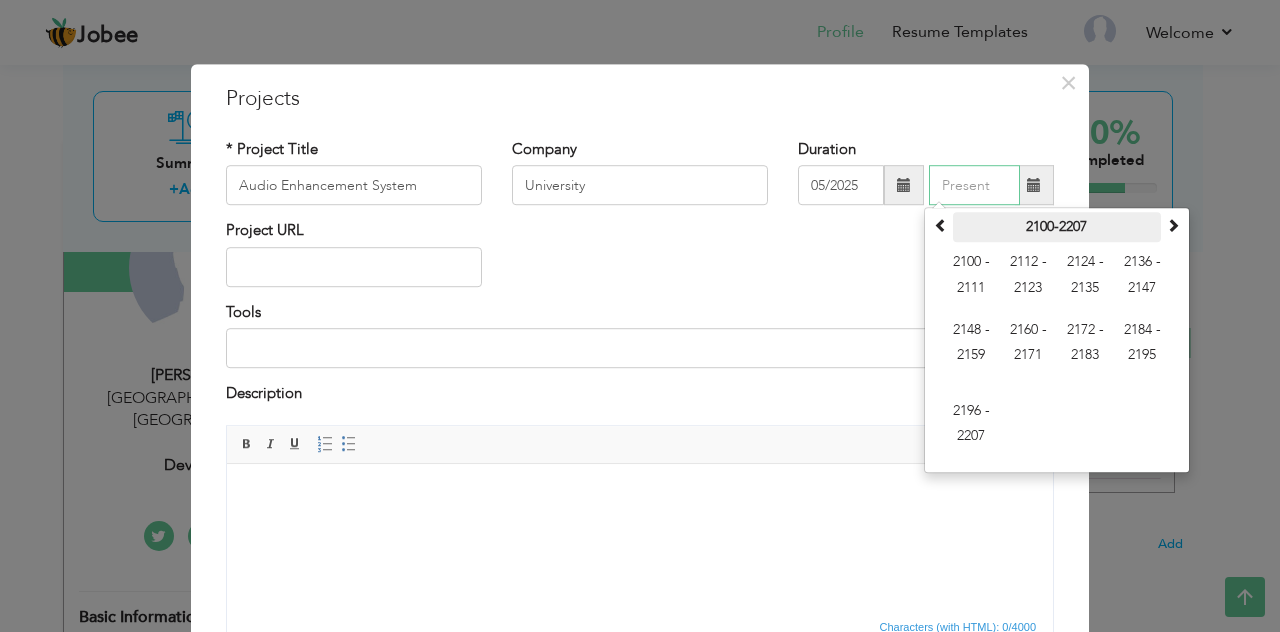 click on "2100-2207" at bounding box center (1057, 228) 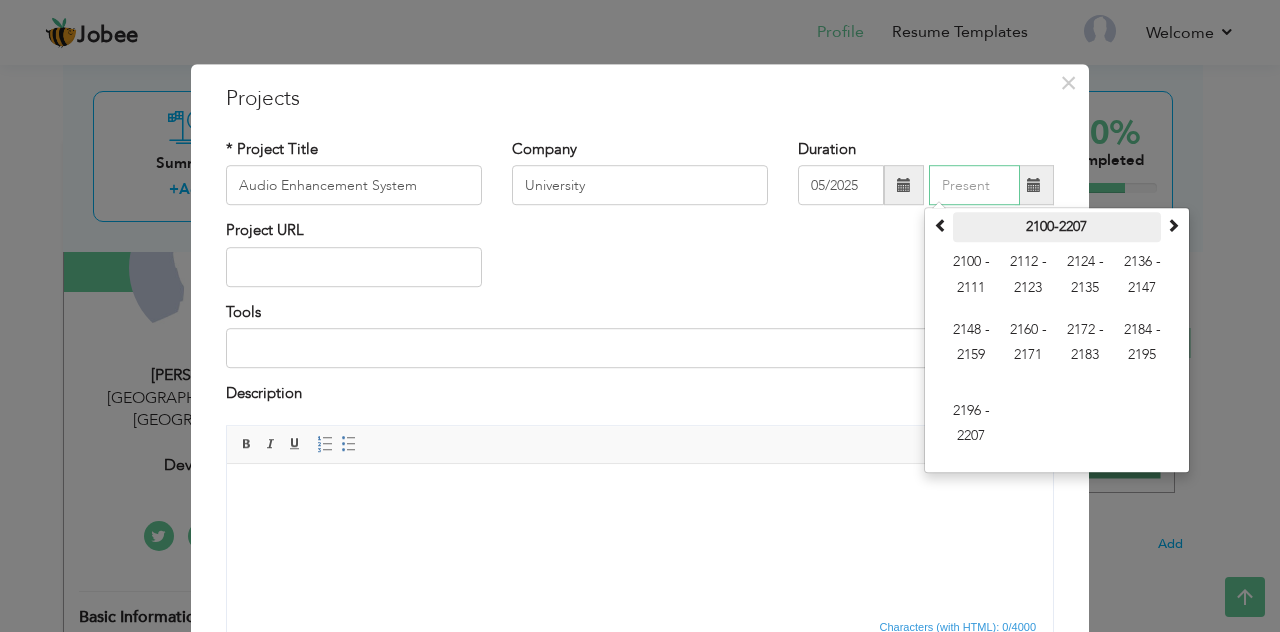 click on "2100-2207" at bounding box center (1057, 228) 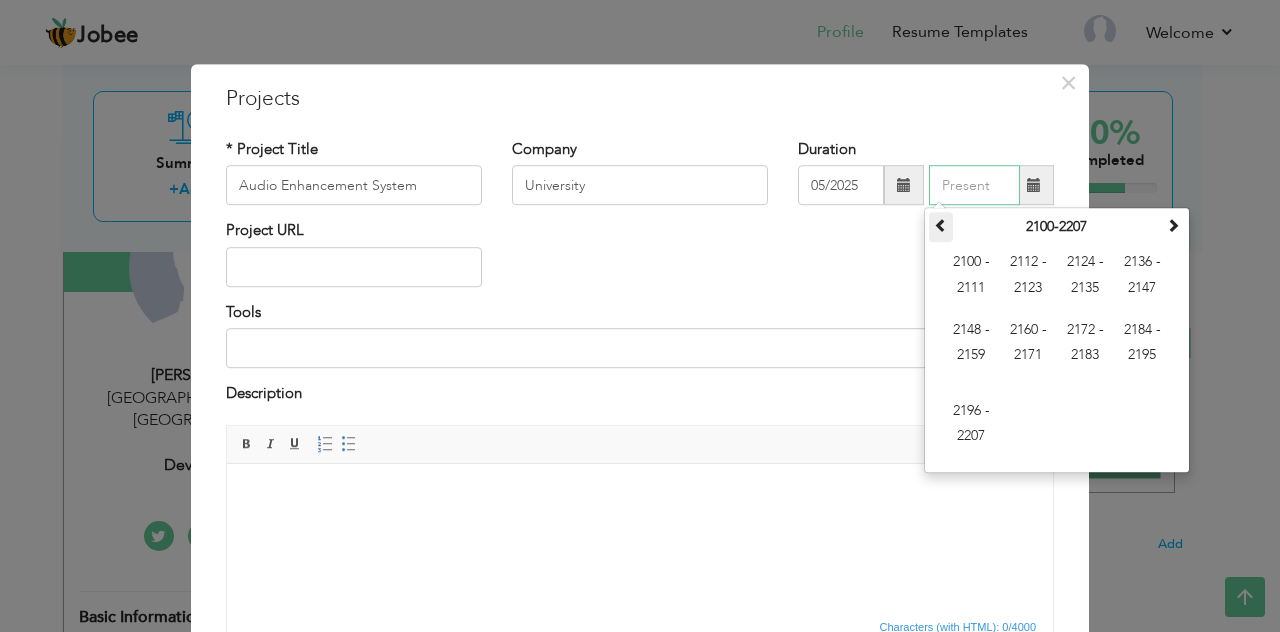 click at bounding box center [941, 228] 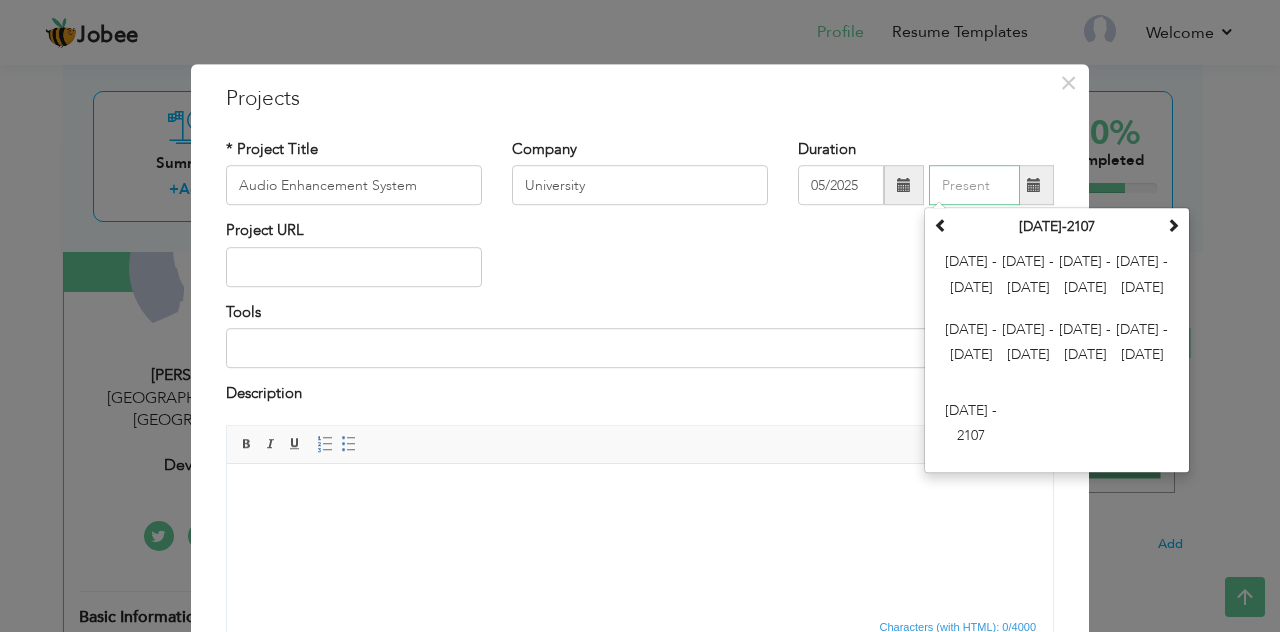 click at bounding box center [974, 186] 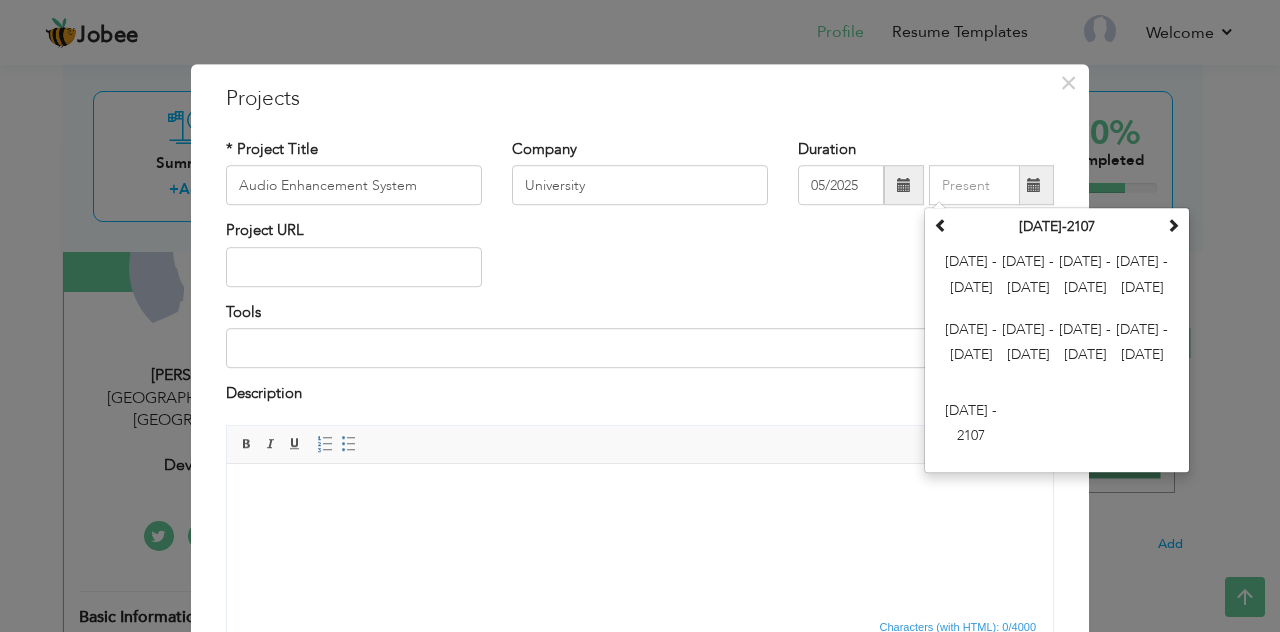 click on "Project URL" at bounding box center (640, 261) 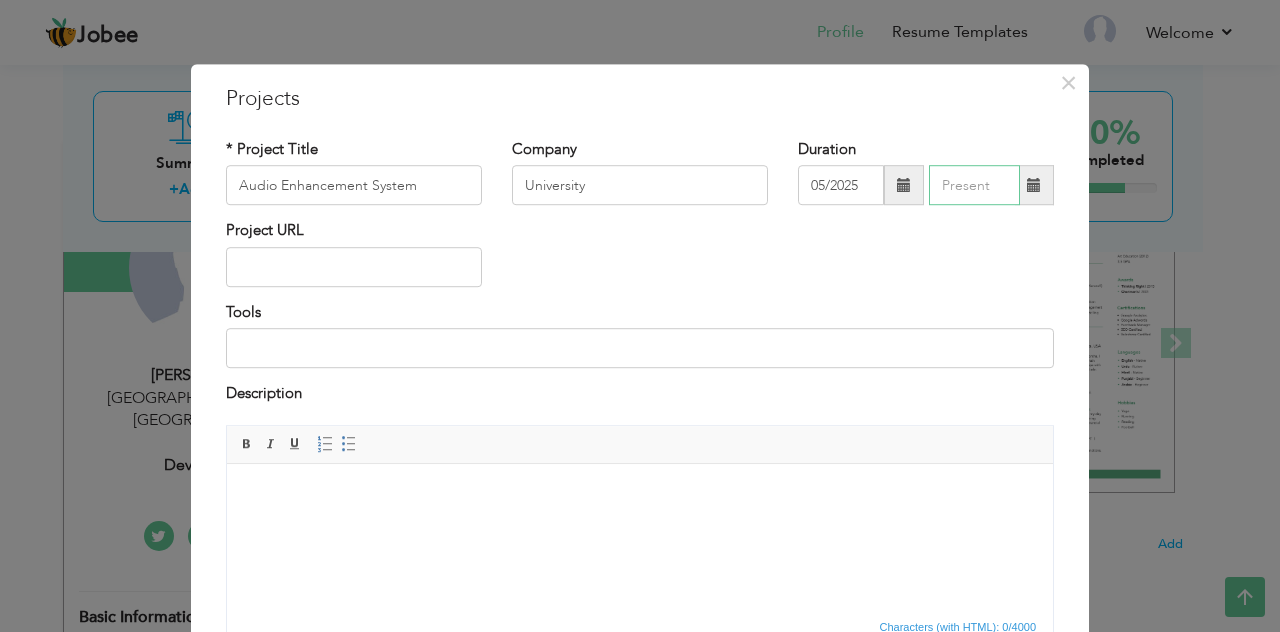 click at bounding box center (974, 186) 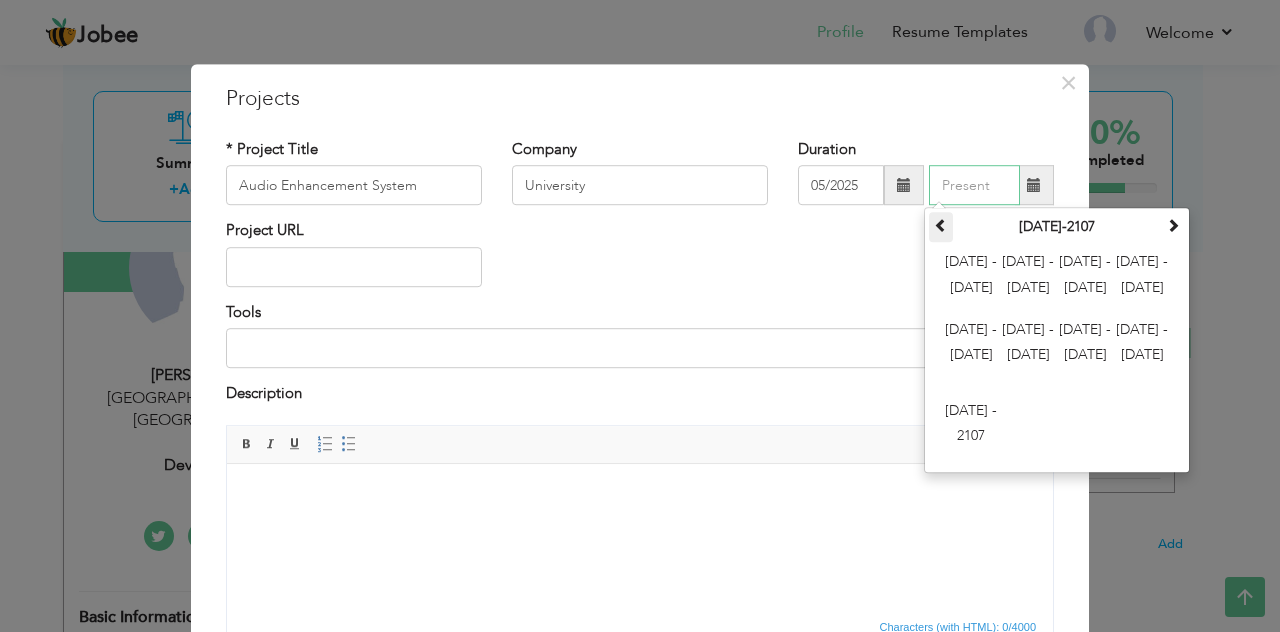 click at bounding box center [941, 228] 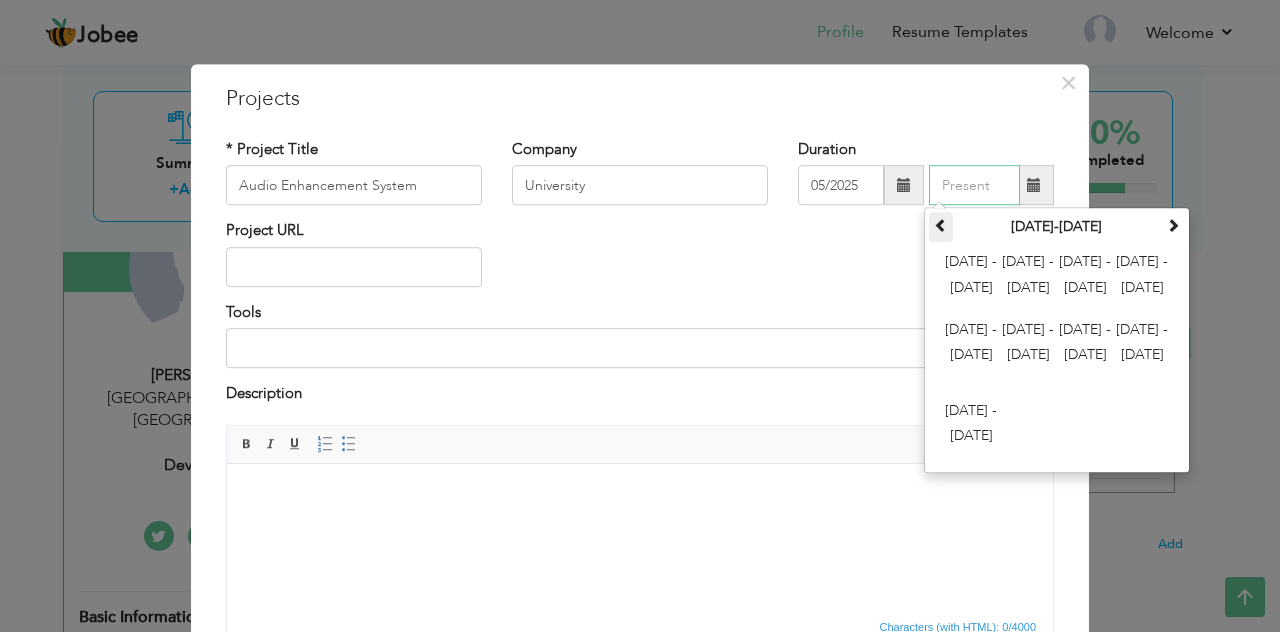 click at bounding box center [941, 228] 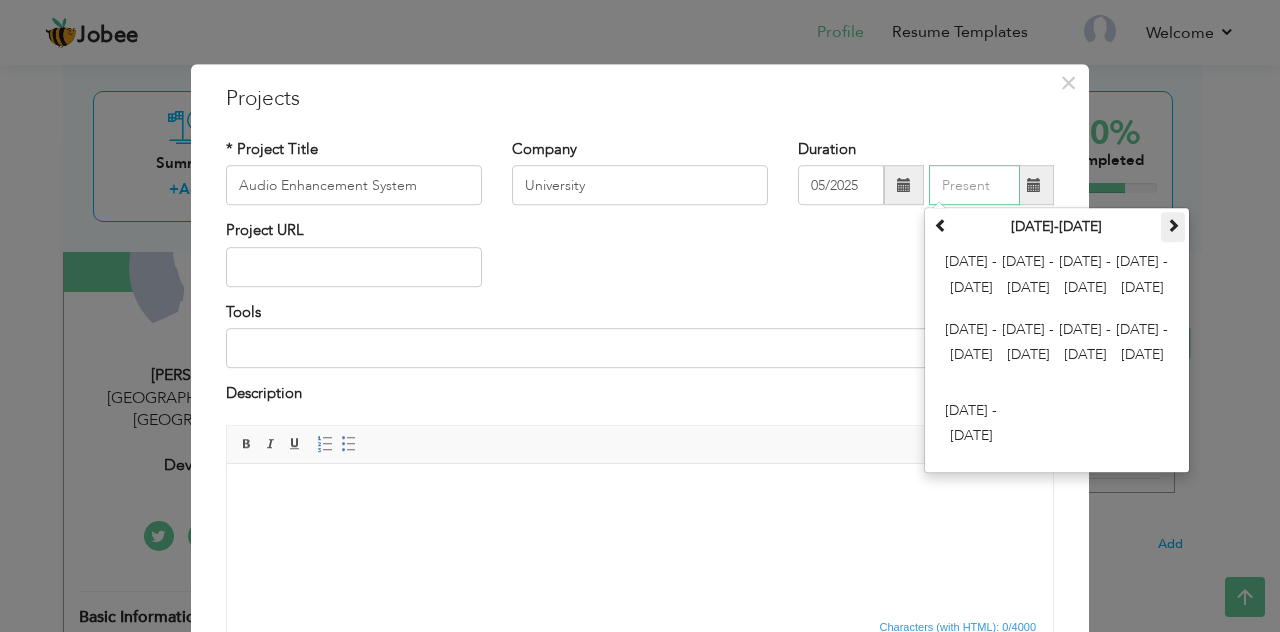 click at bounding box center (1173, 226) 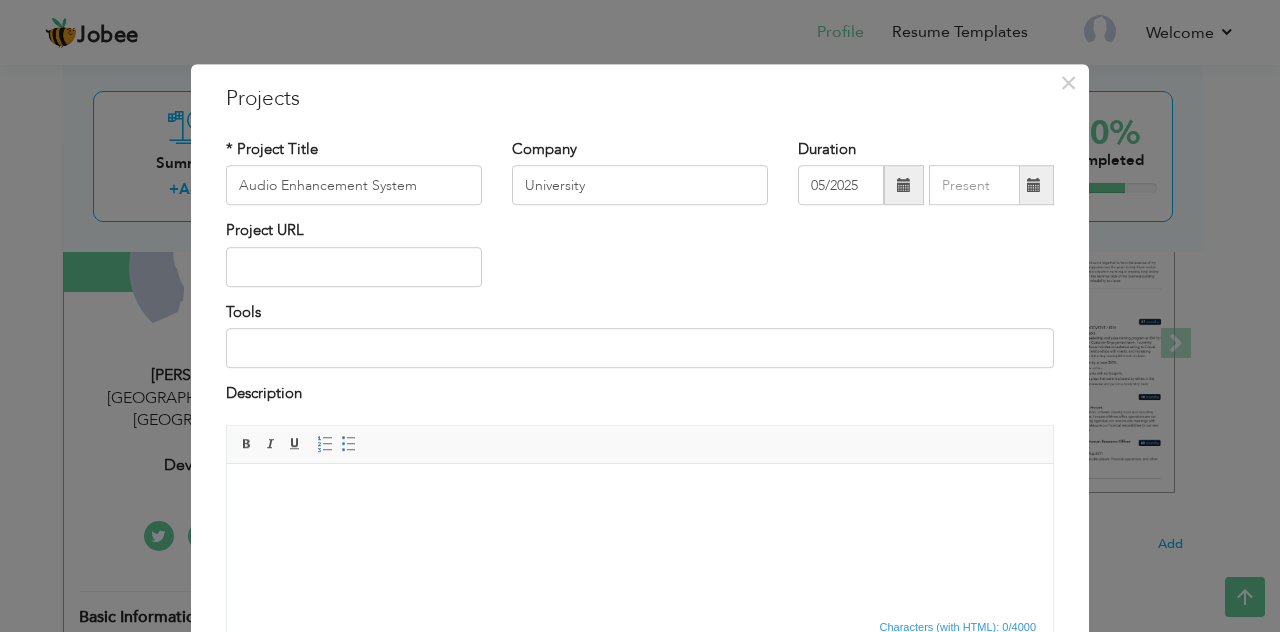 click on "Tools" at bounding box center (640, 335) 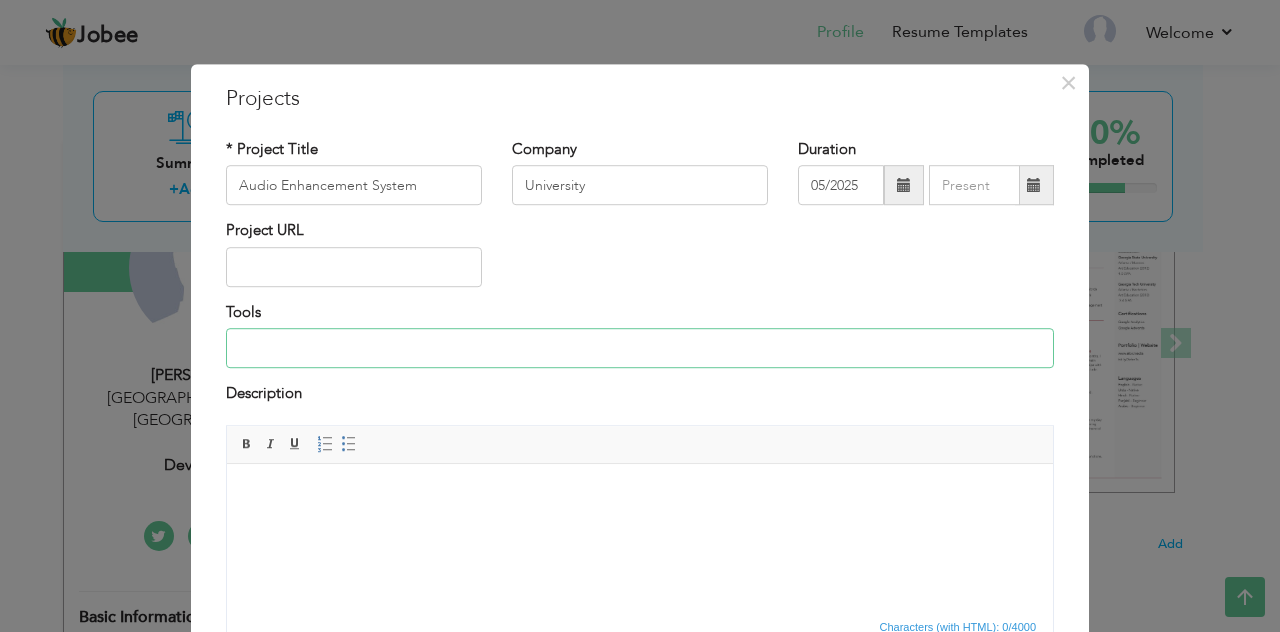 click at bounding box center [640, 348] 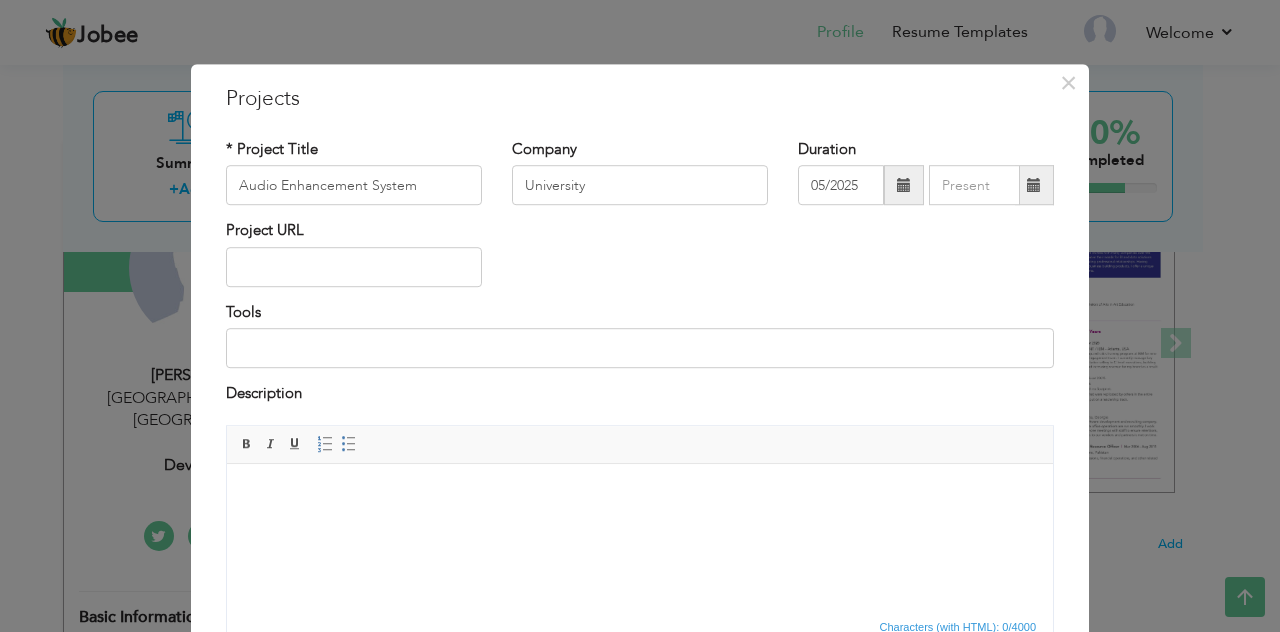 click on "Project URL" at bounding box center [640, 261] 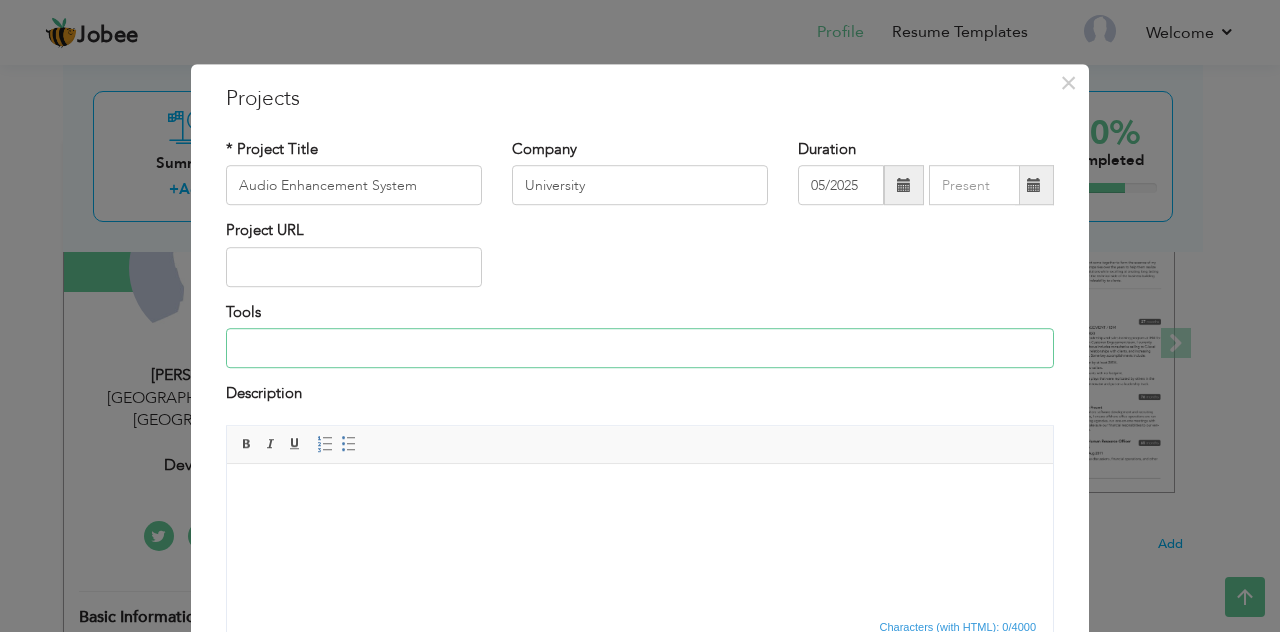 click at bounding box center [640, 348] 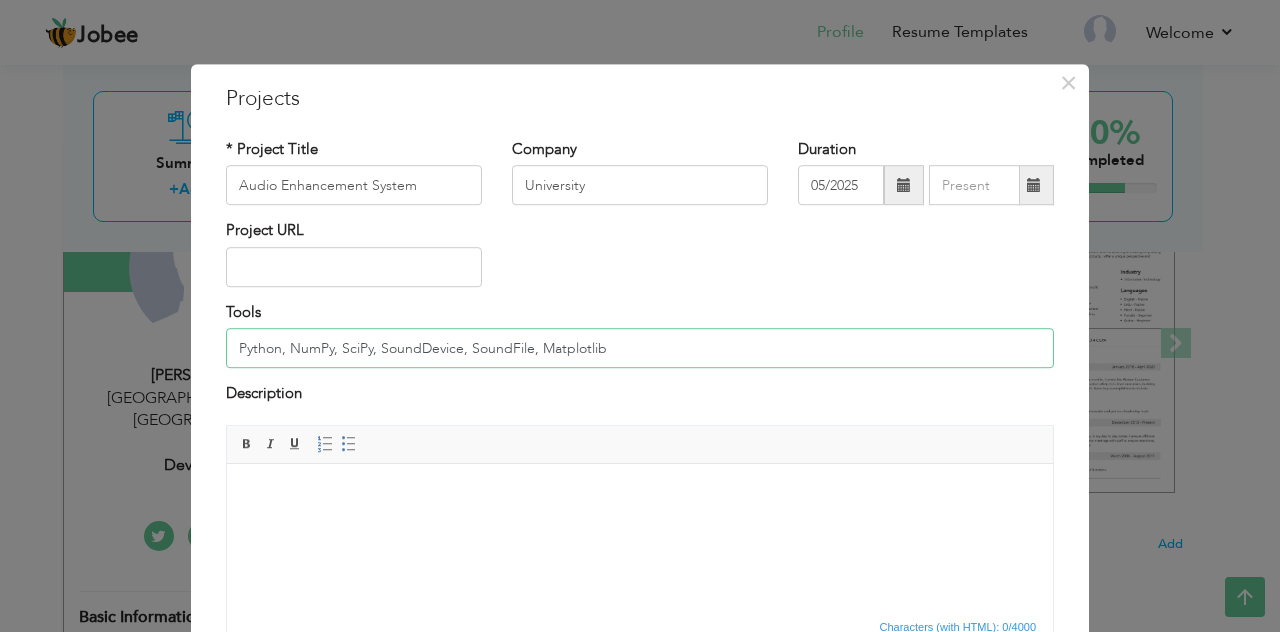 type on "Python, NumPy, SciPy, SoundDevice, SoundFile, Matplotlib" 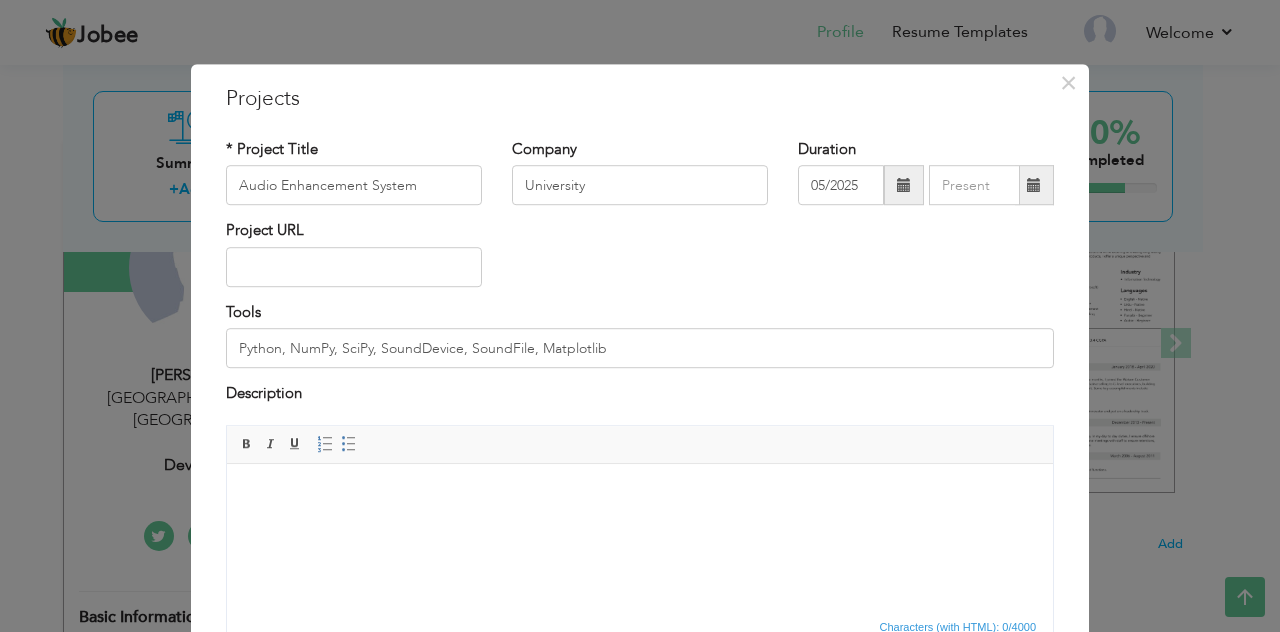 click at bounding box center [640, 493] 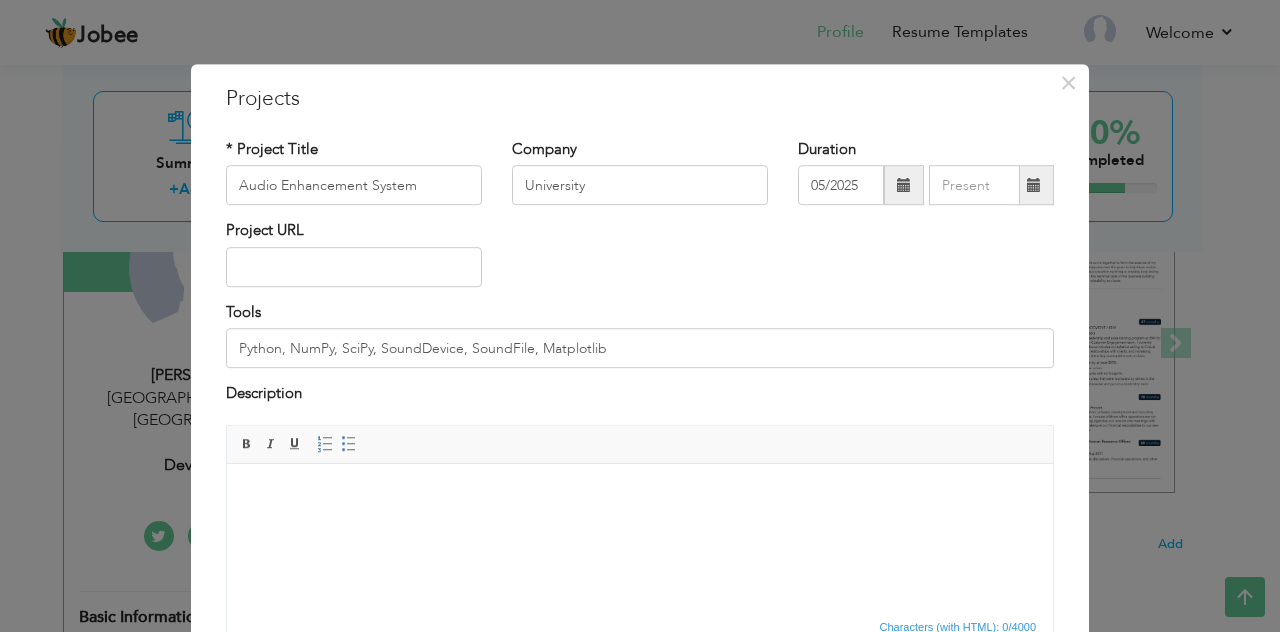 click at bounding box center [640, 493] 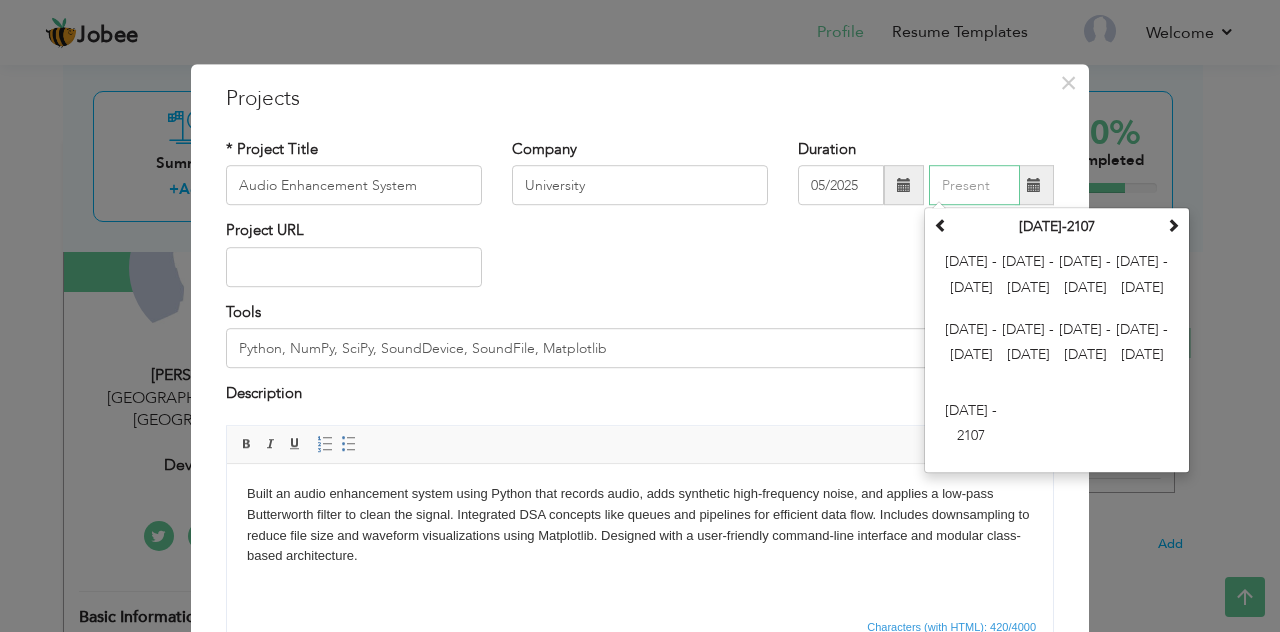 click at bounding box center (974, 186) 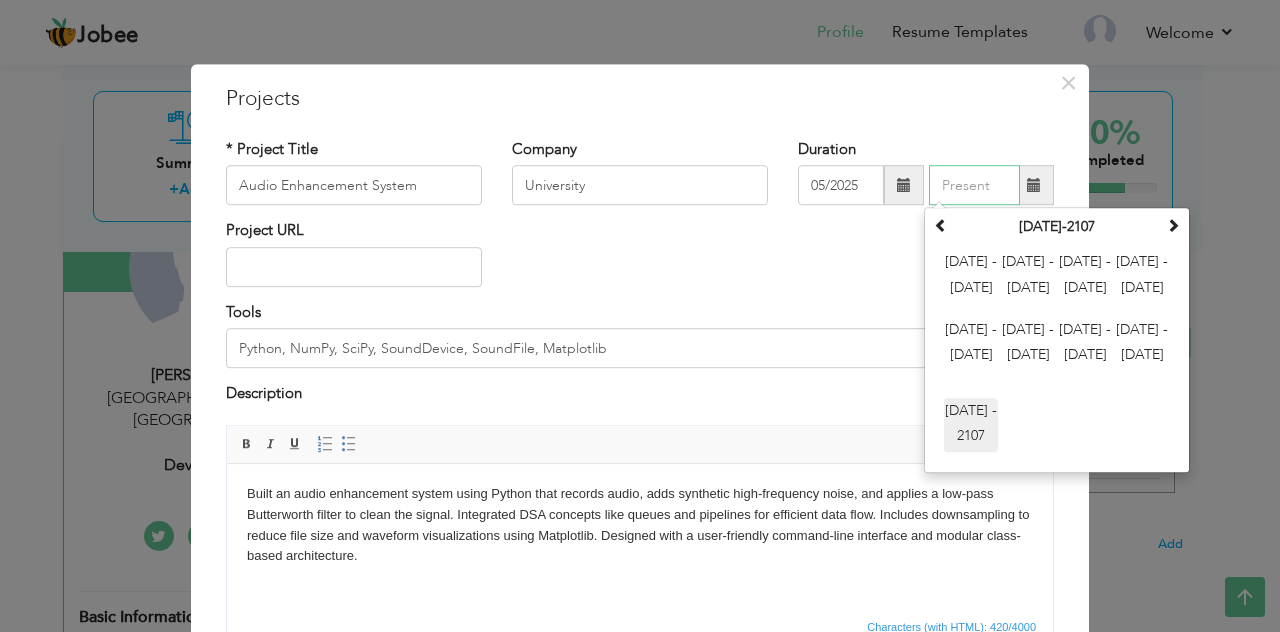 click on "[DATE] - 2107" at bounding box center (971, 425) 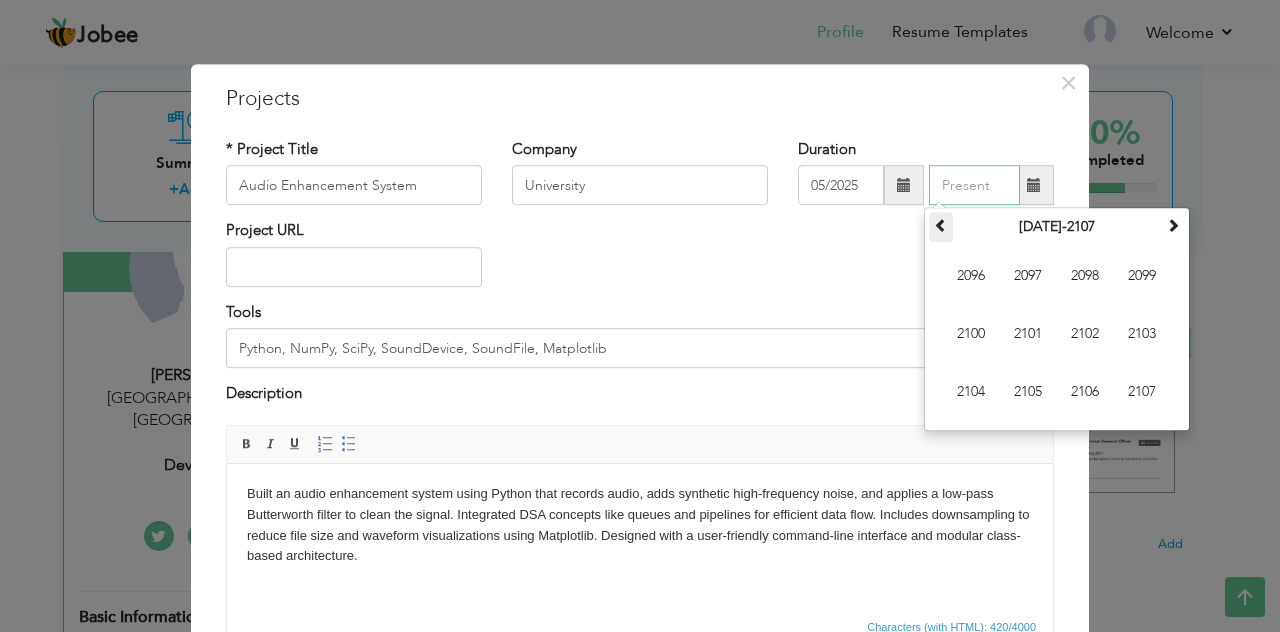 click at bounding box center [941, 226] 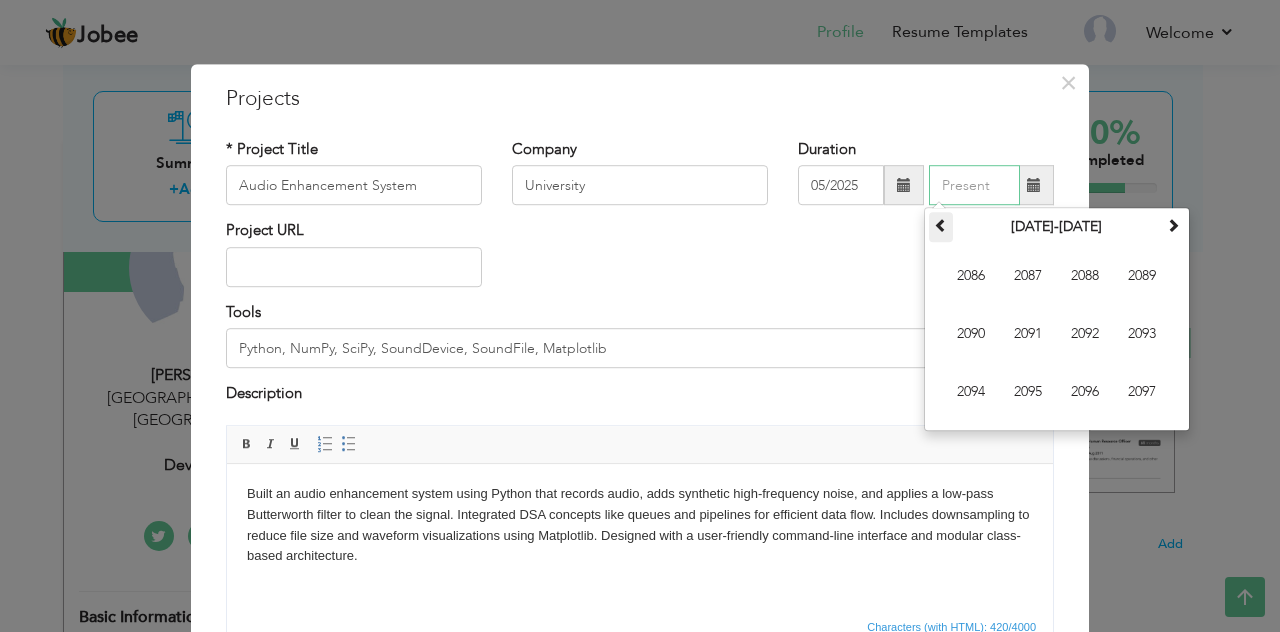 click at bounding box center (941, 226) 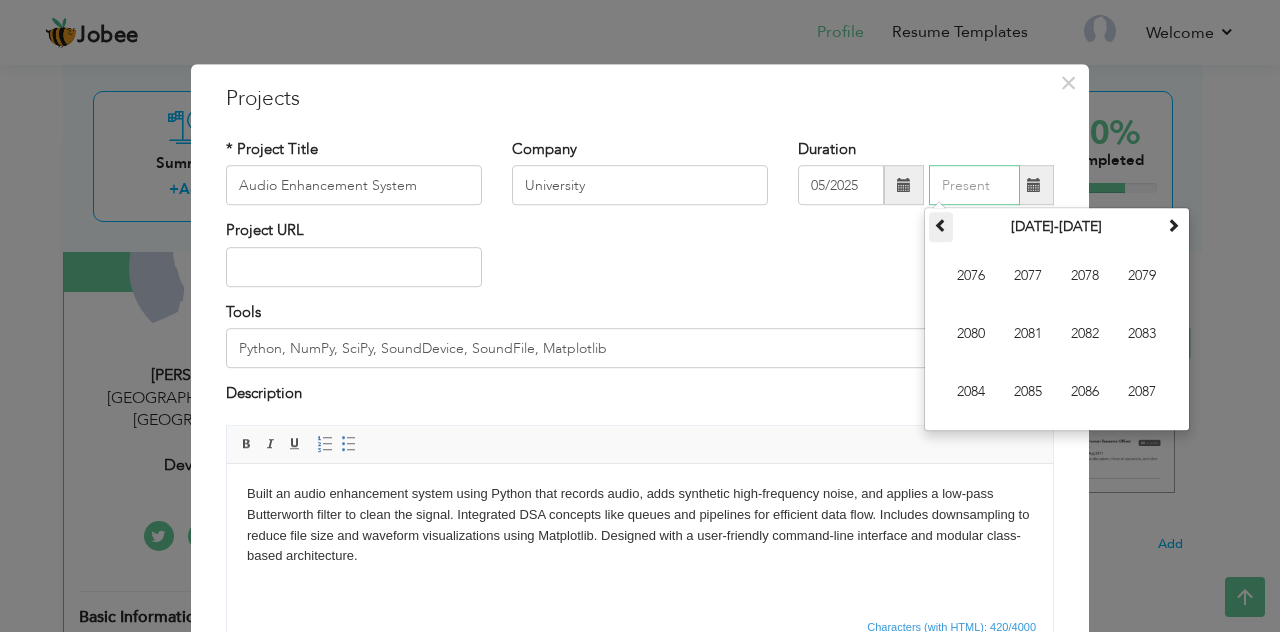 click at bounding box center [941, 226] 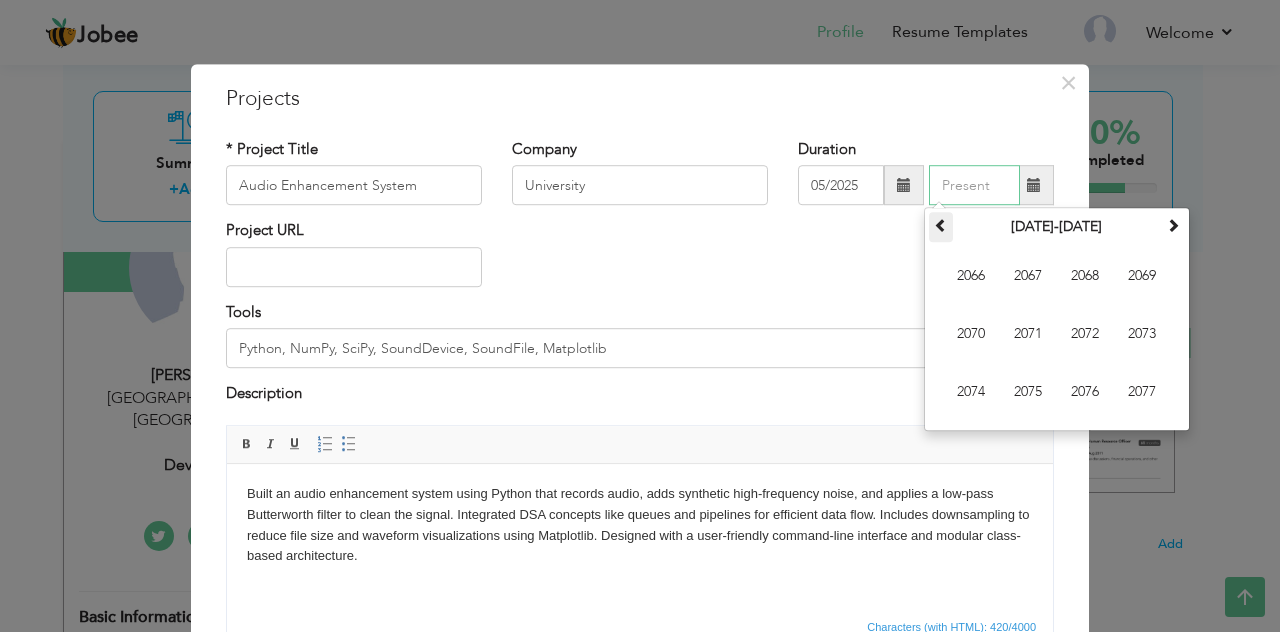 click at bounding box center (941, 226) 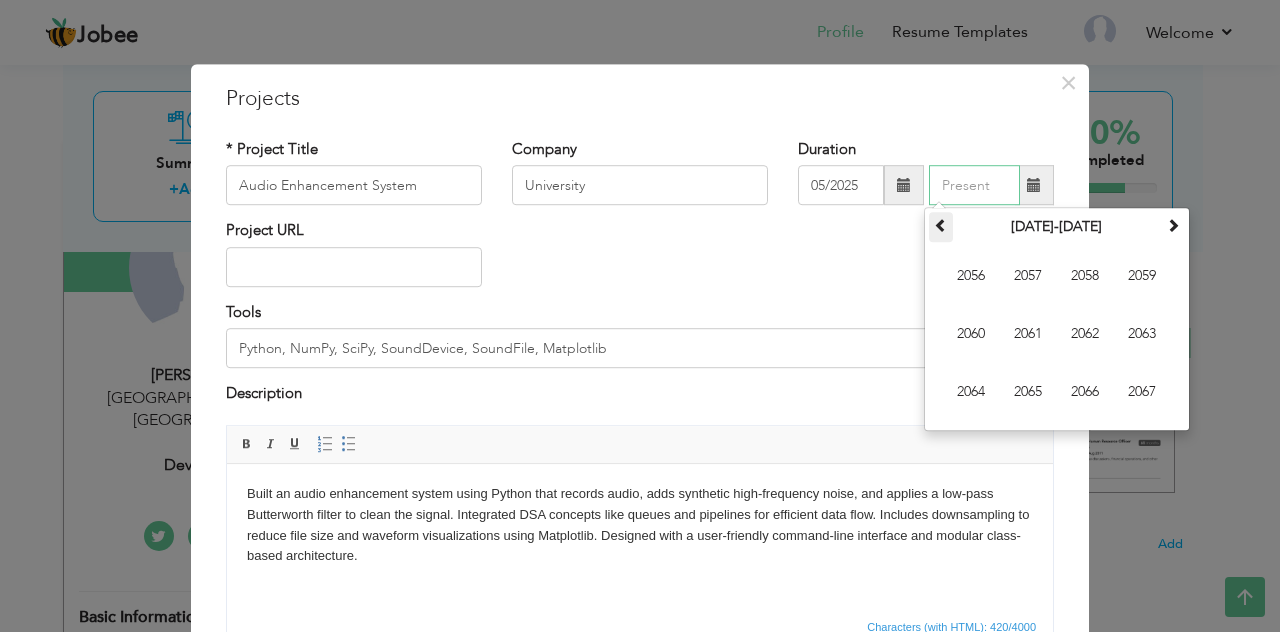 click at bounding box center (941, 226) 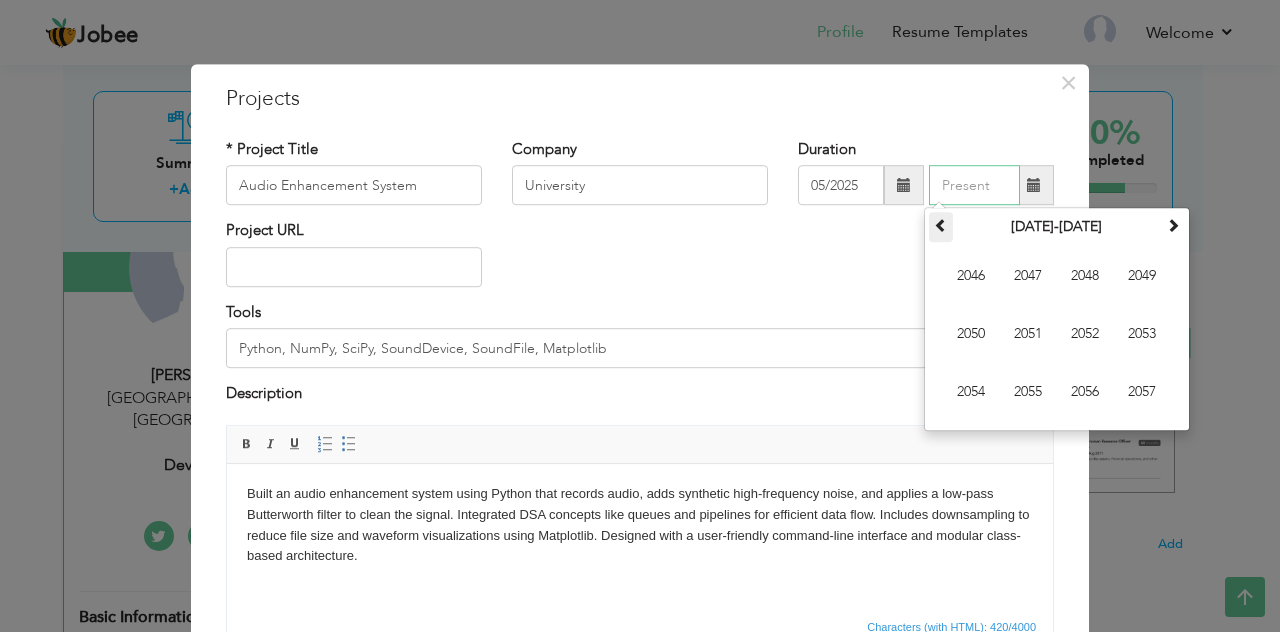 click at bounding box center [941, 226] 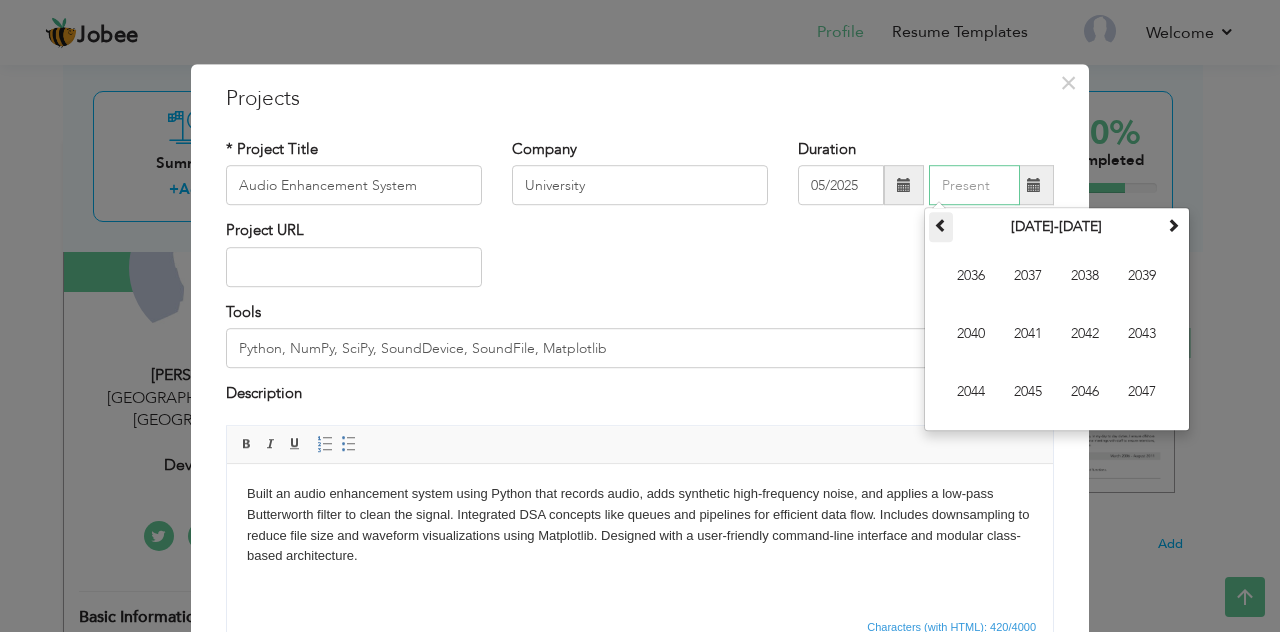 click at bounding box center [941, 226] 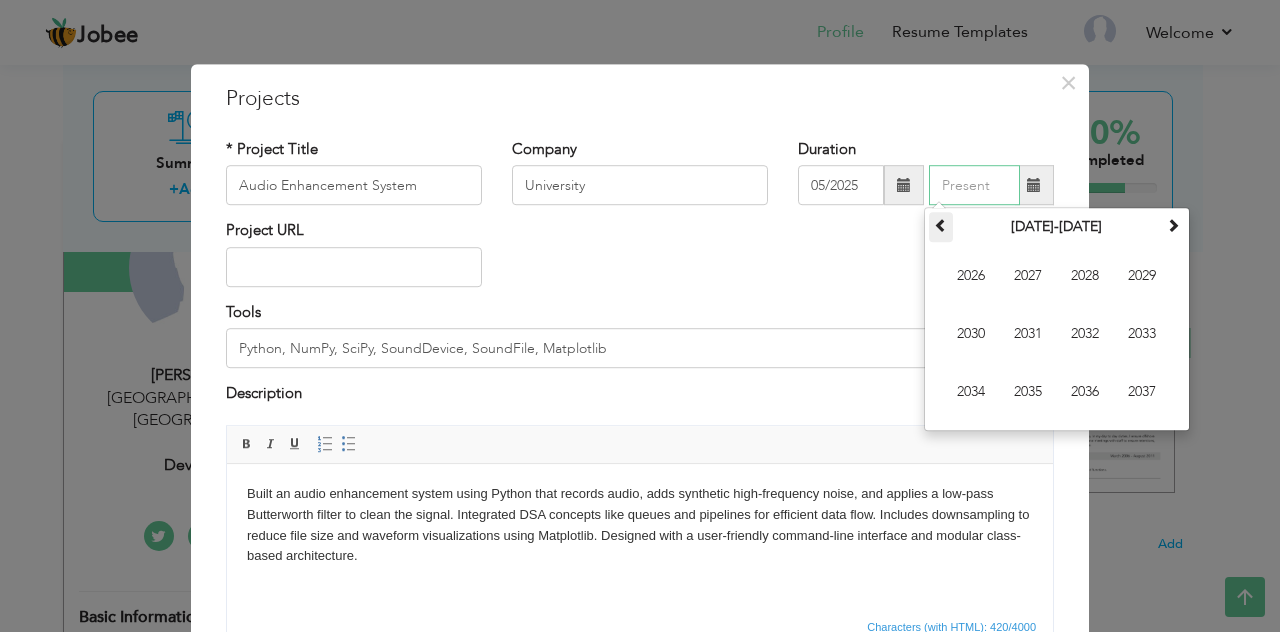 click at bounding box center (941, 226) 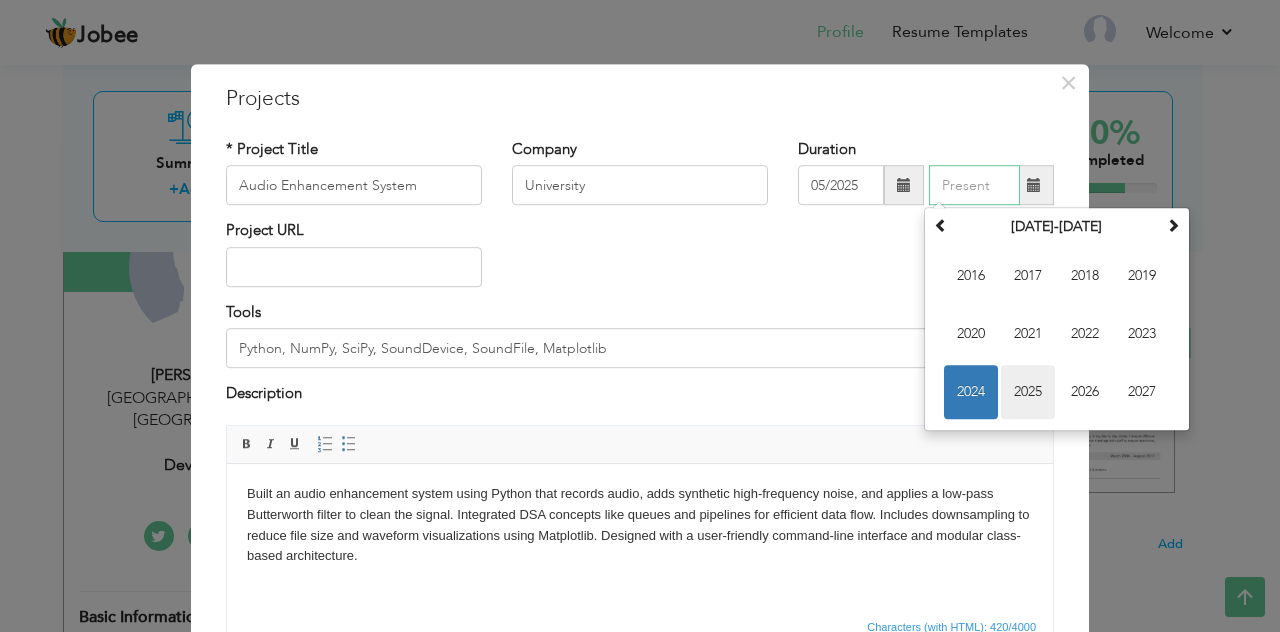 click on "2025" at bounding box center [1028, 393] 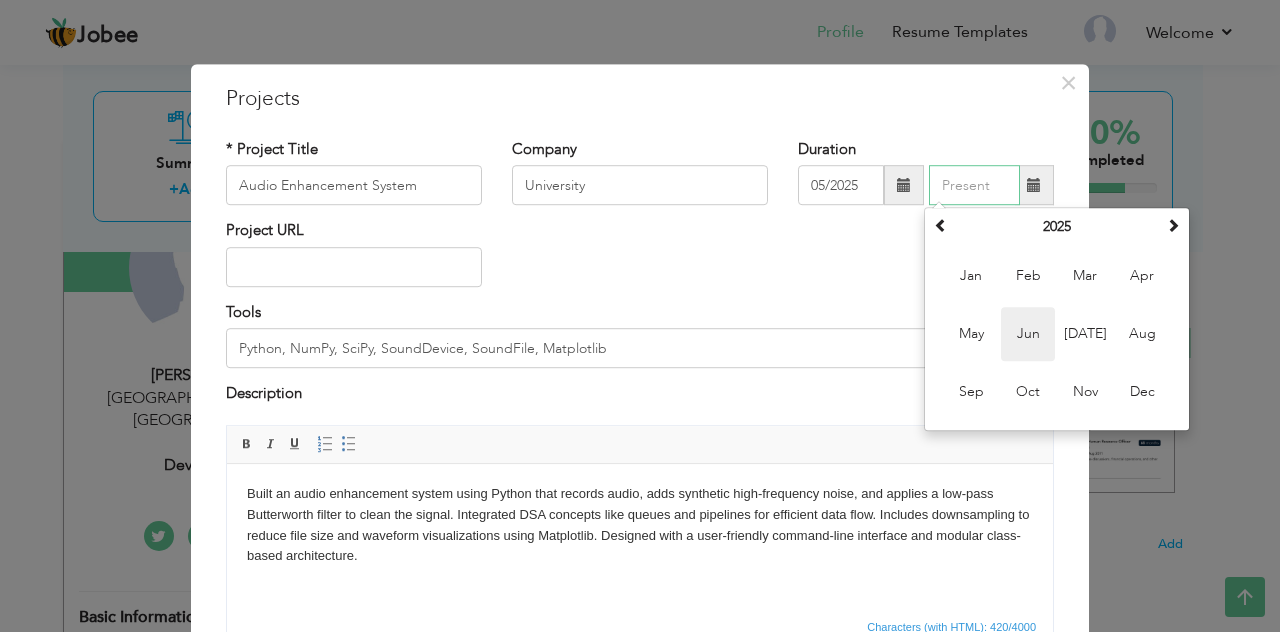 click on "Jun" at bounding box center [1028, 335] 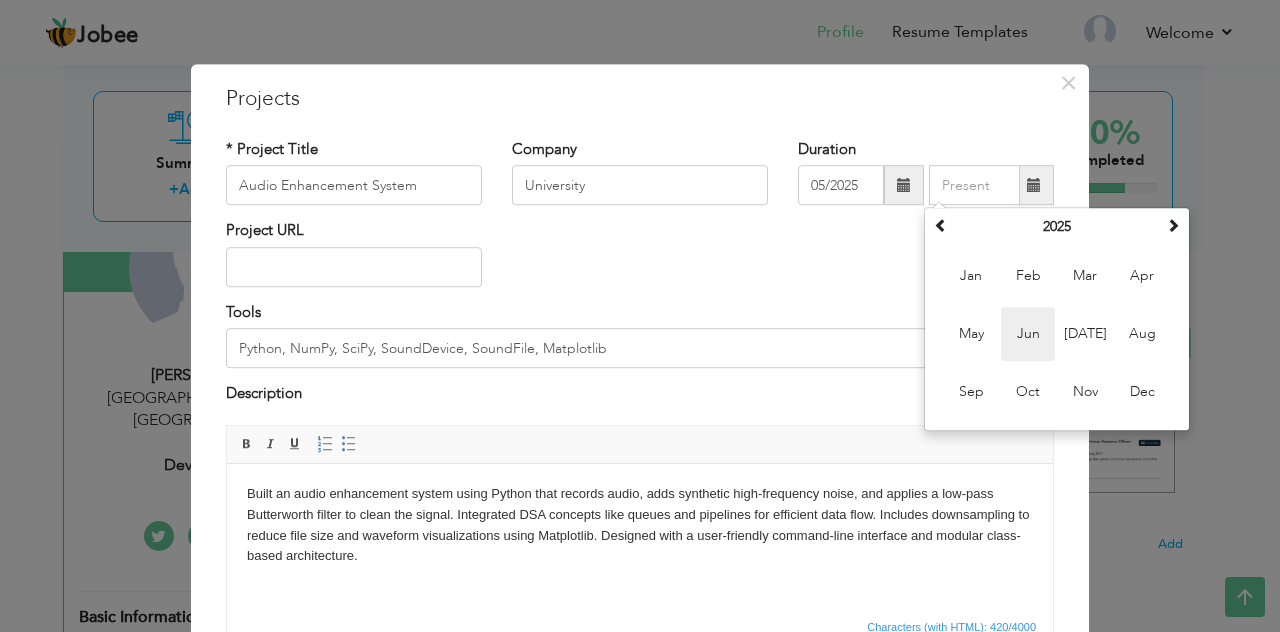 type on "06/2025" 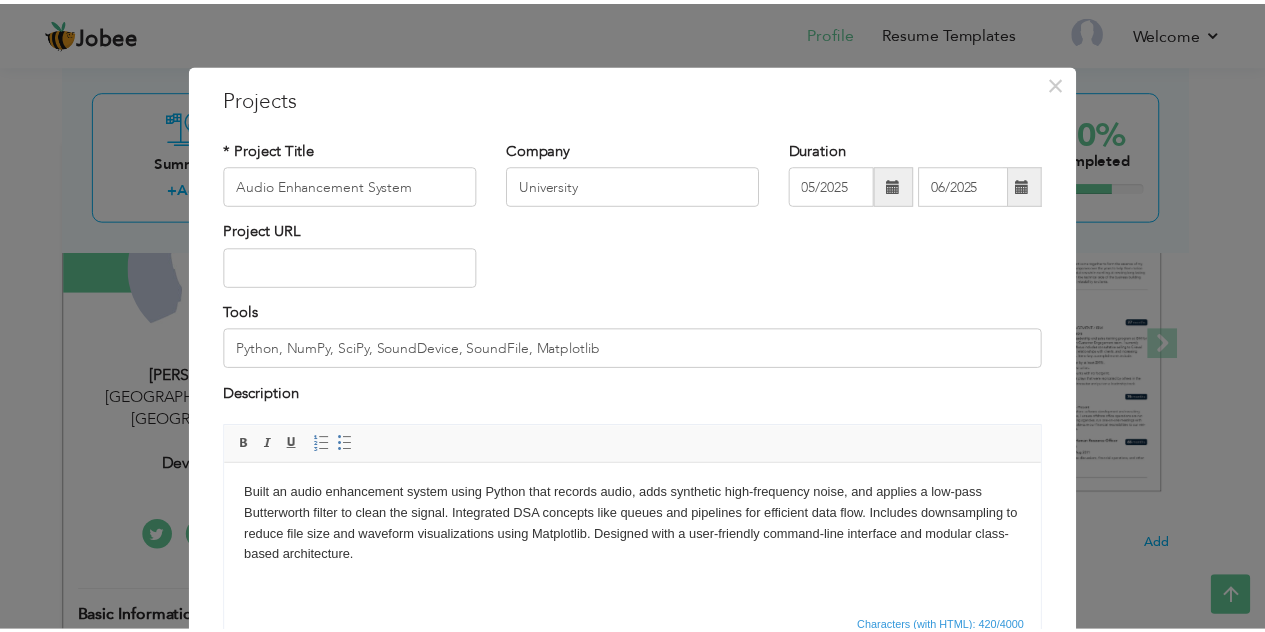 scroll, scrollTop: 167, scrollLeft: 0, axis: vertical 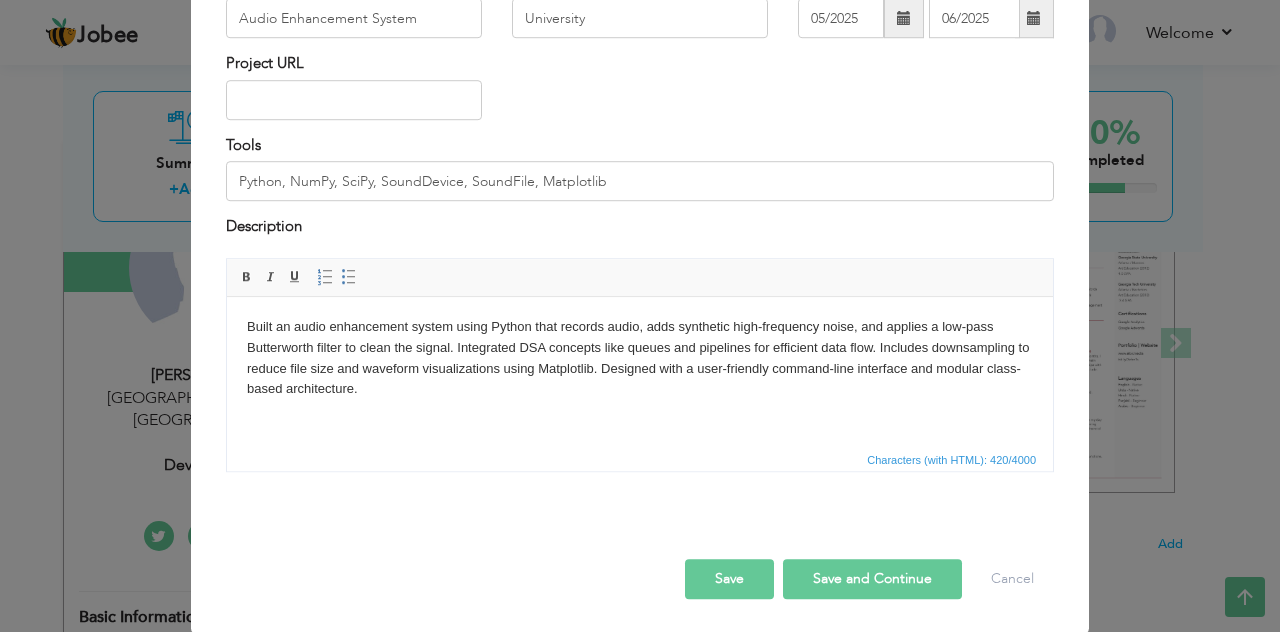 click on "Save" at bounding box center (729, 579) 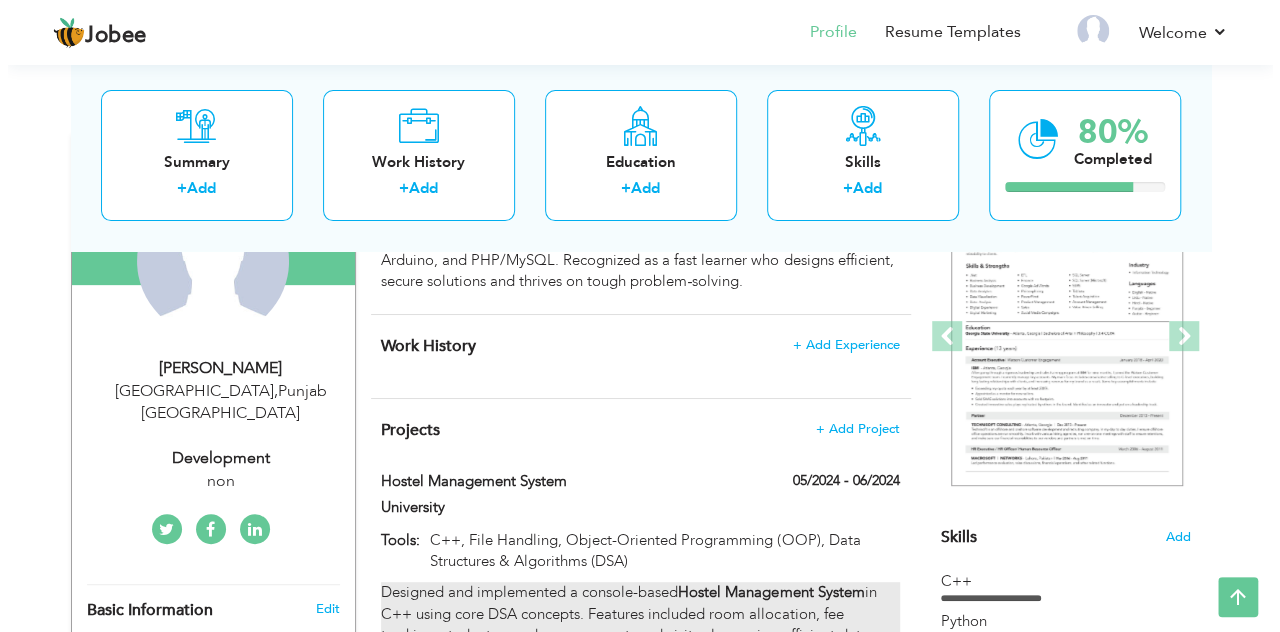 scroll, scrollTop: 236, scrollLeft: 0, axis: vertical 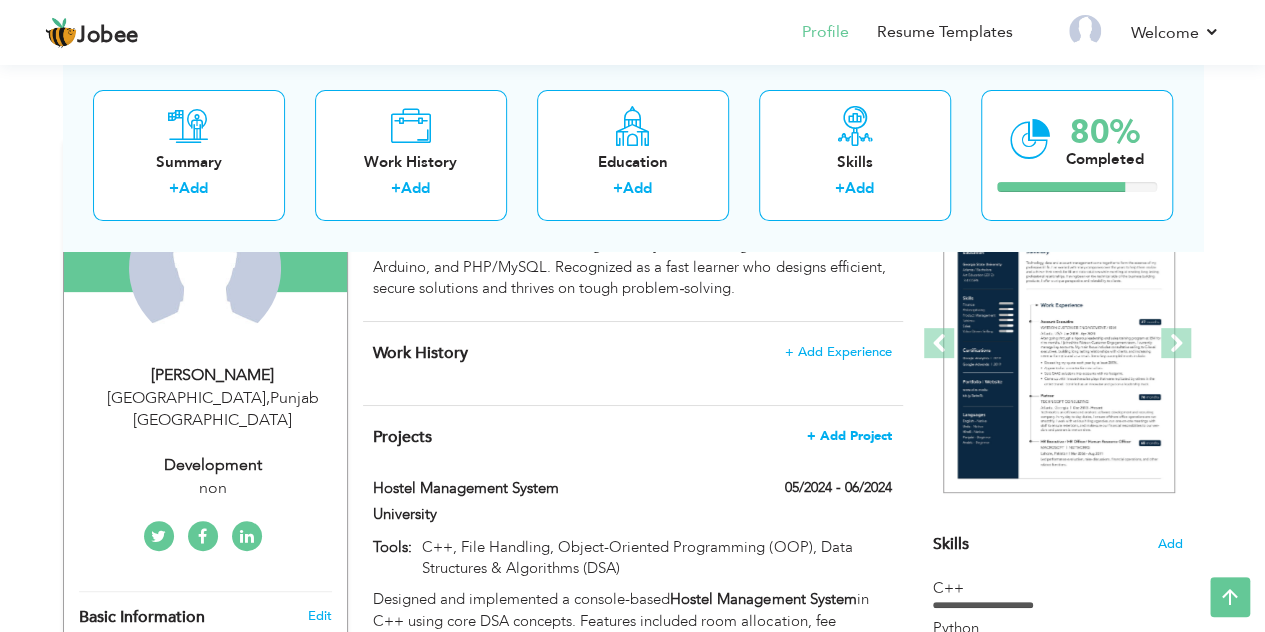 click on "+ Add Project" at bounding box center [849, 436] 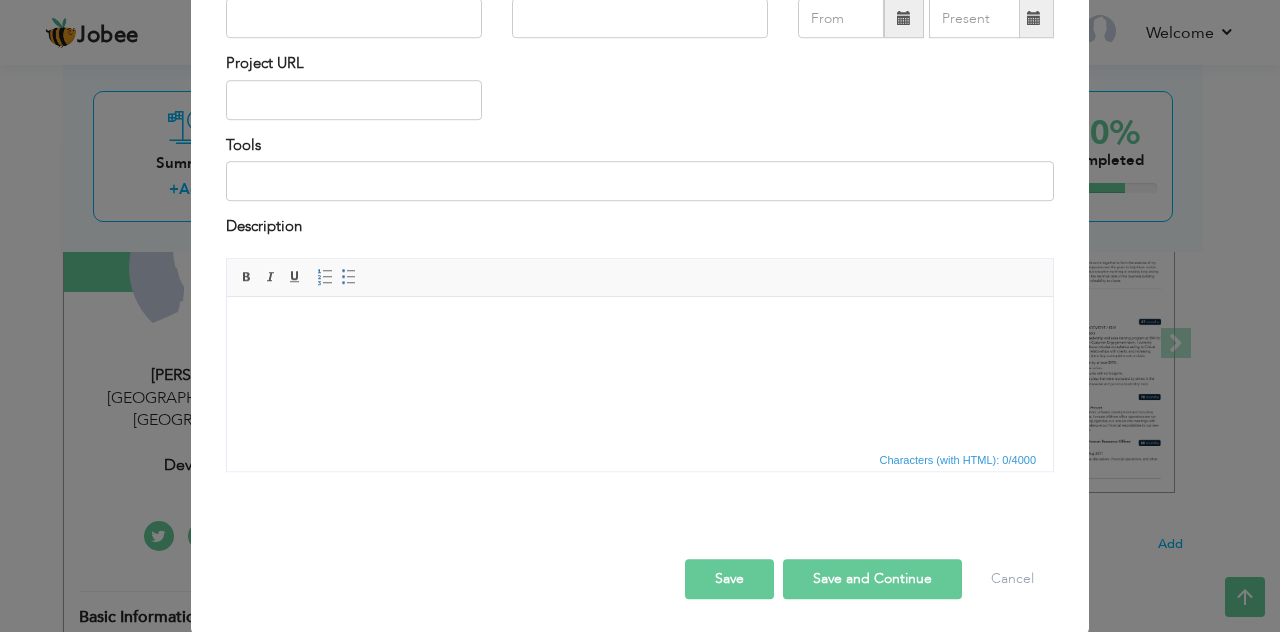 scroll, scrollTop: 0, scrollLeft: 0, axis: both 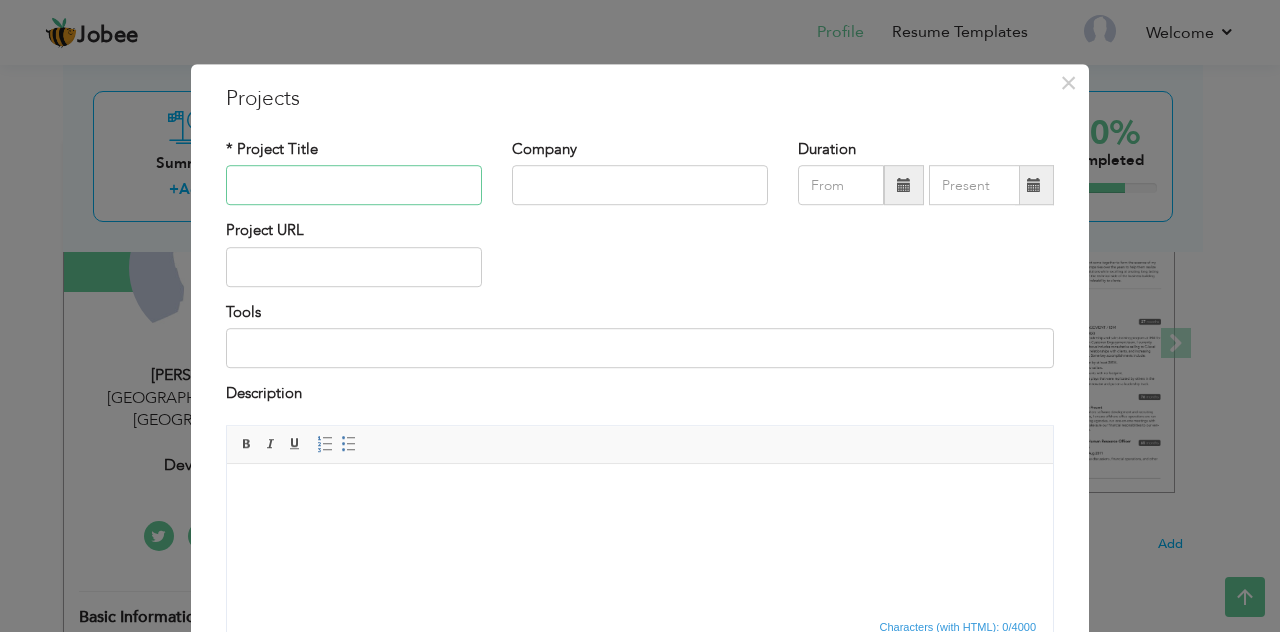 click at bounding box center [354, 186] 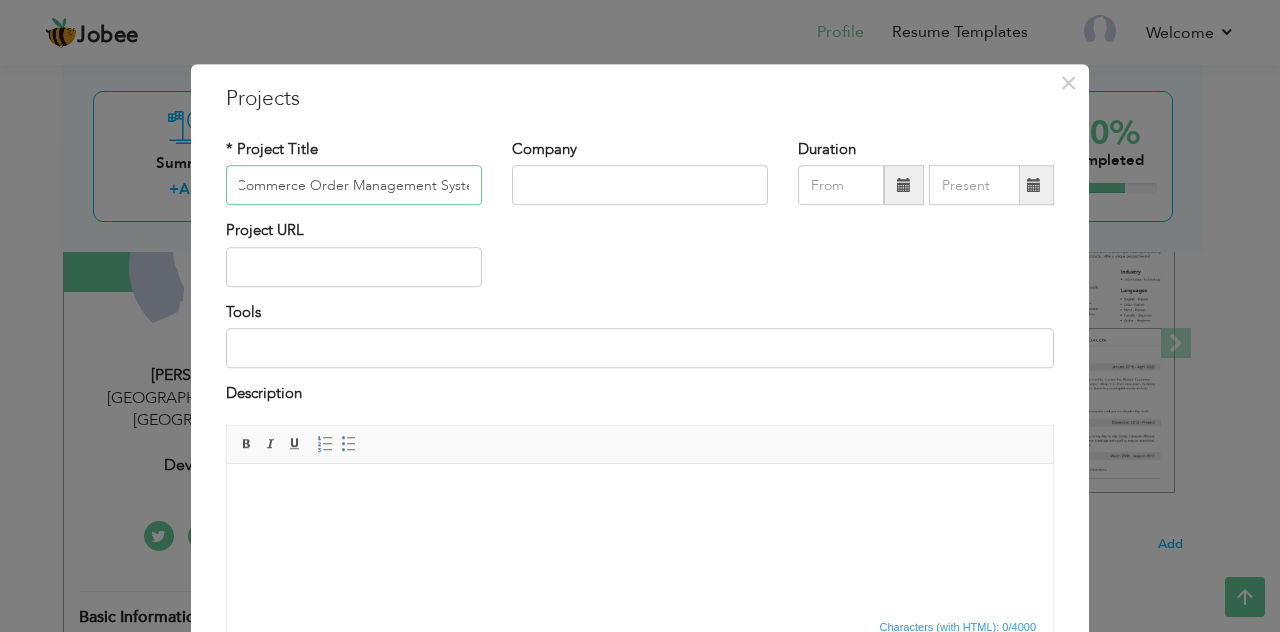 scroll, scrollTop: 0, scrollLeft: 28, axis: horizontal 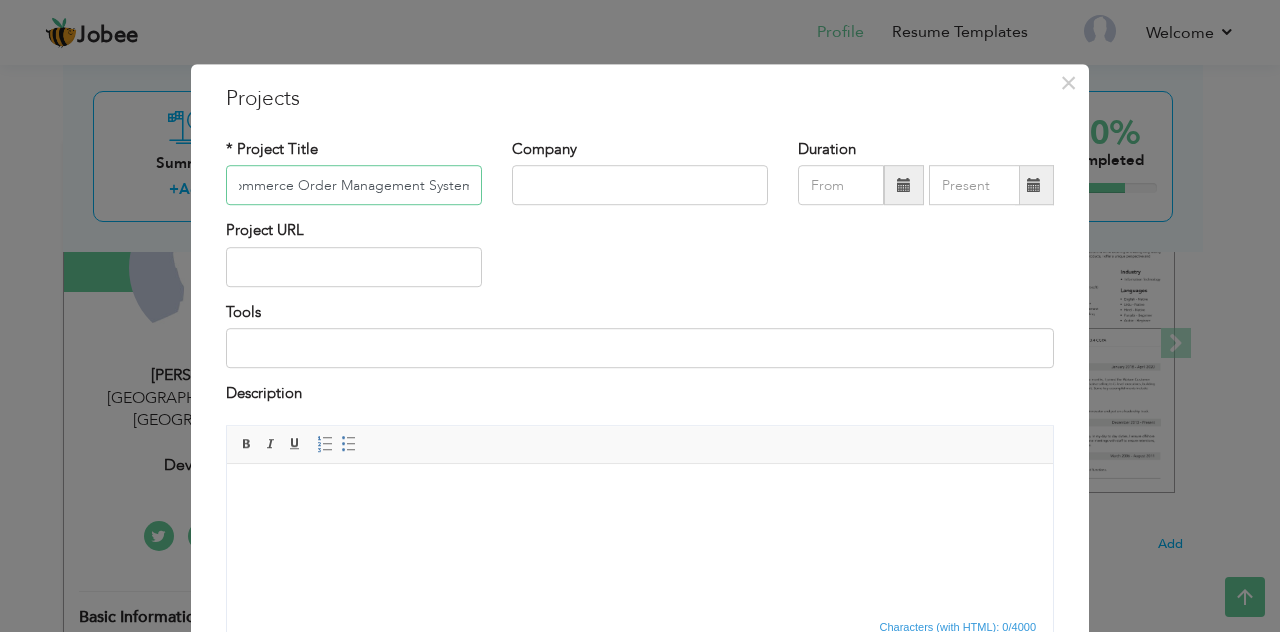 type on "E-Commerce Order Management System" 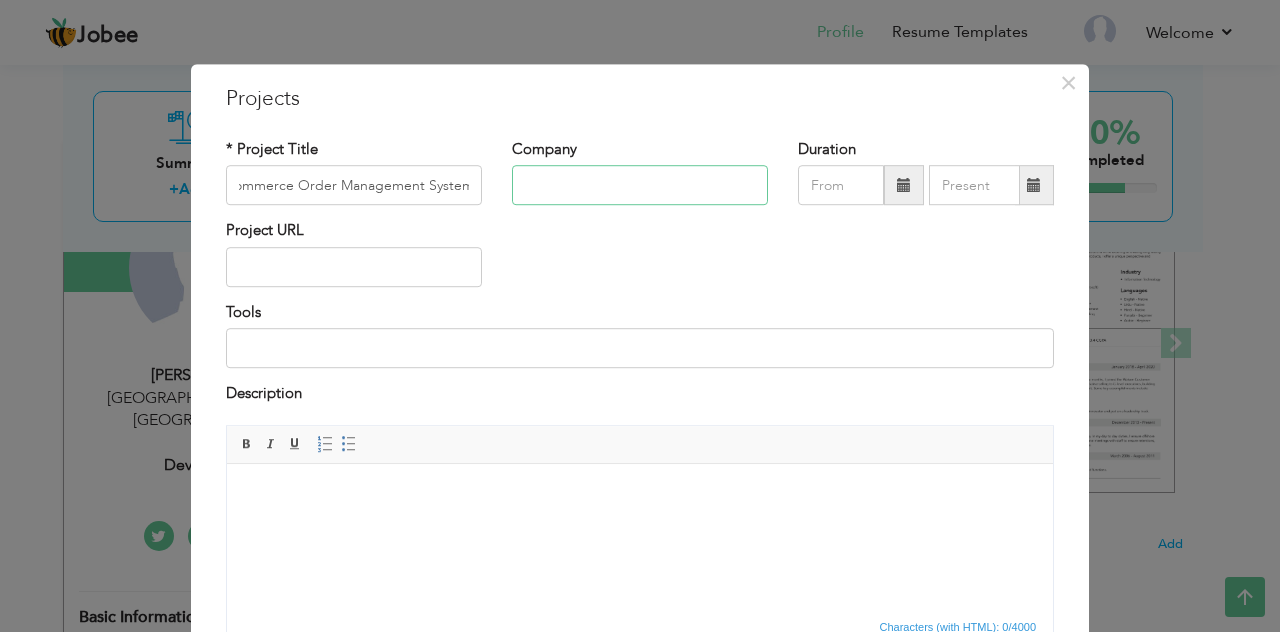 scroll, scrollTop: 0, scrollLeft: 0, axis: both 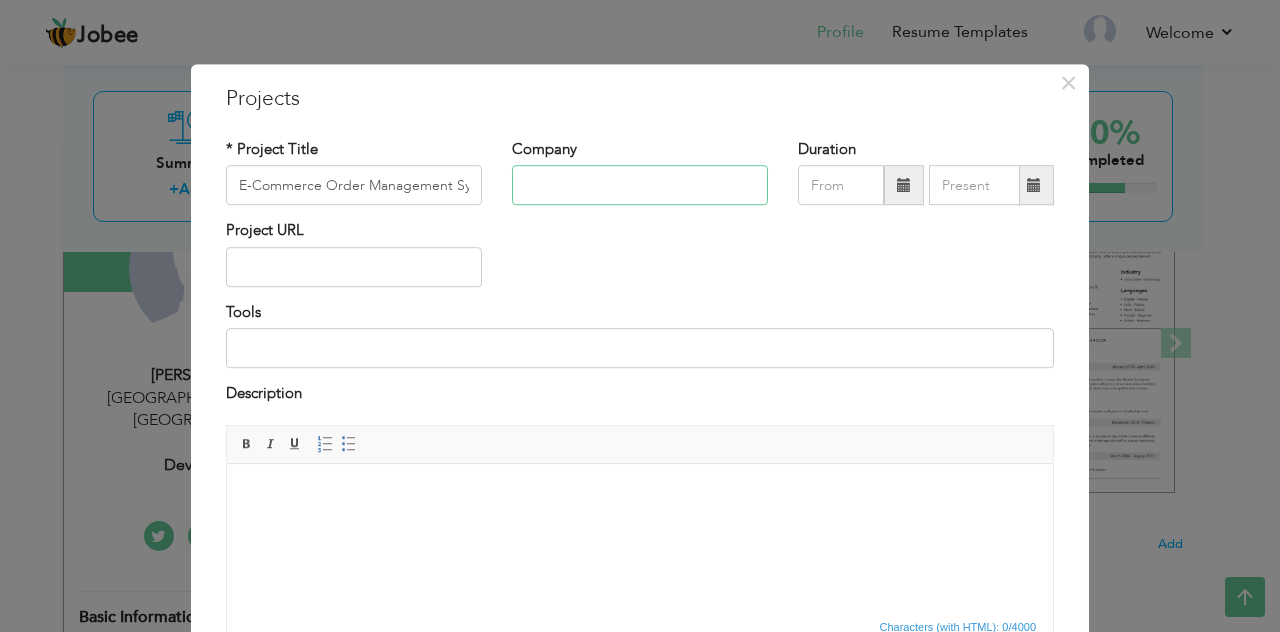 click at bounding box center (640, 186) 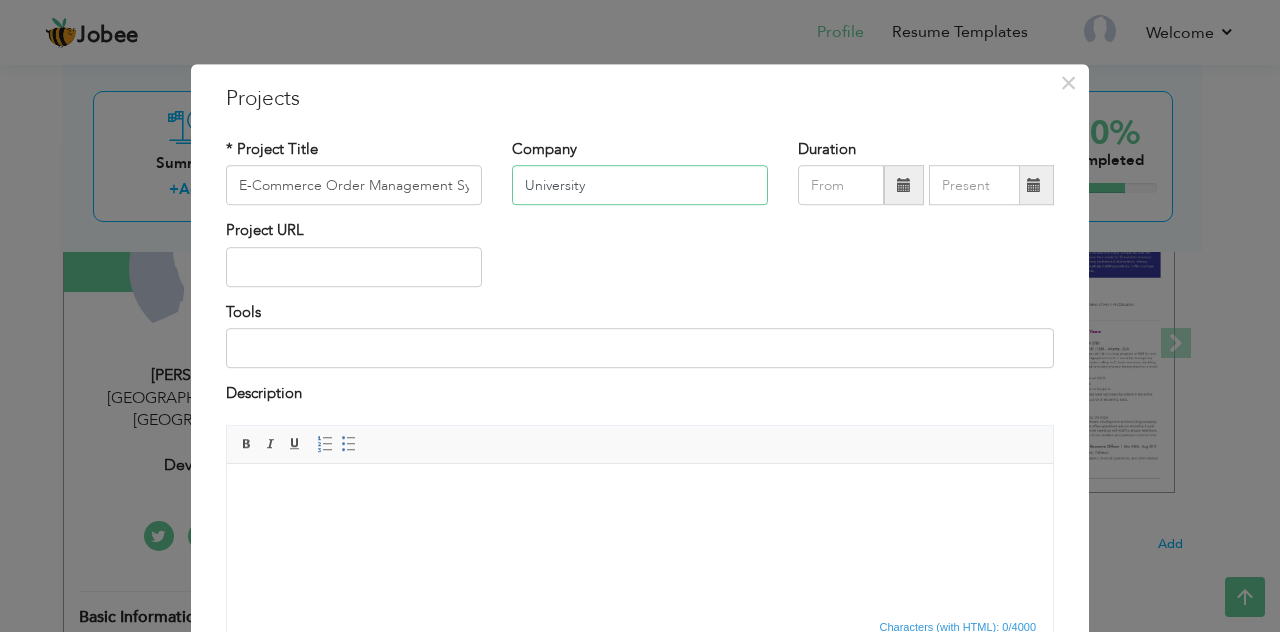 type on "University" 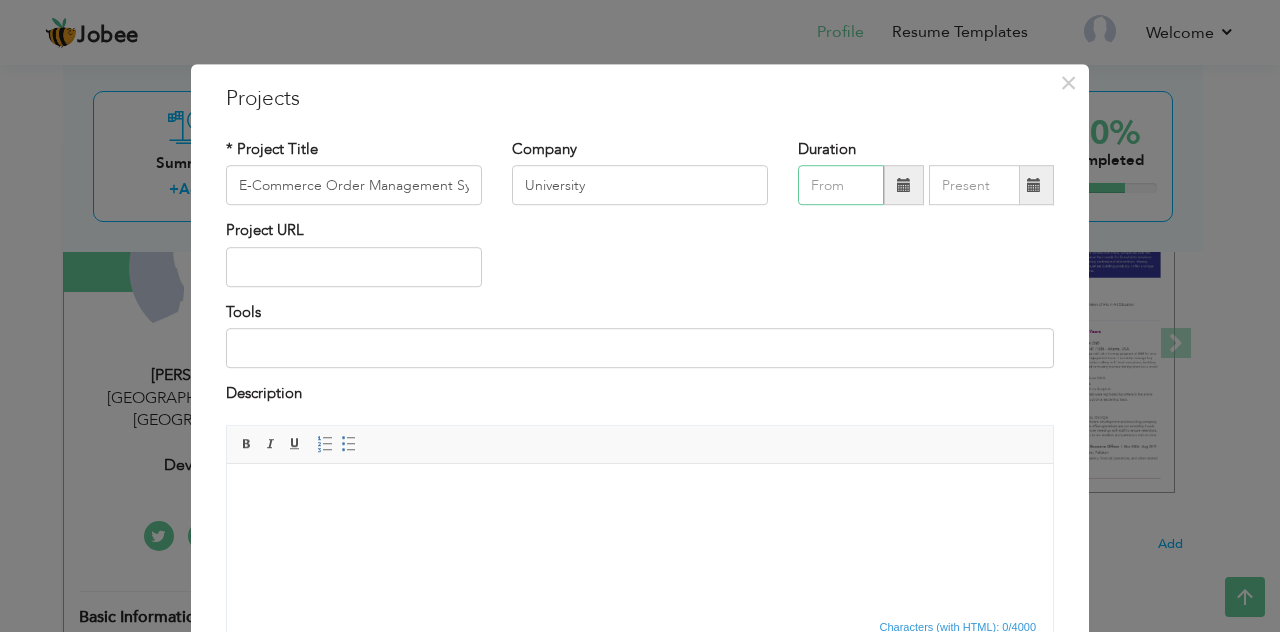 click at bounding box center (841, 186) 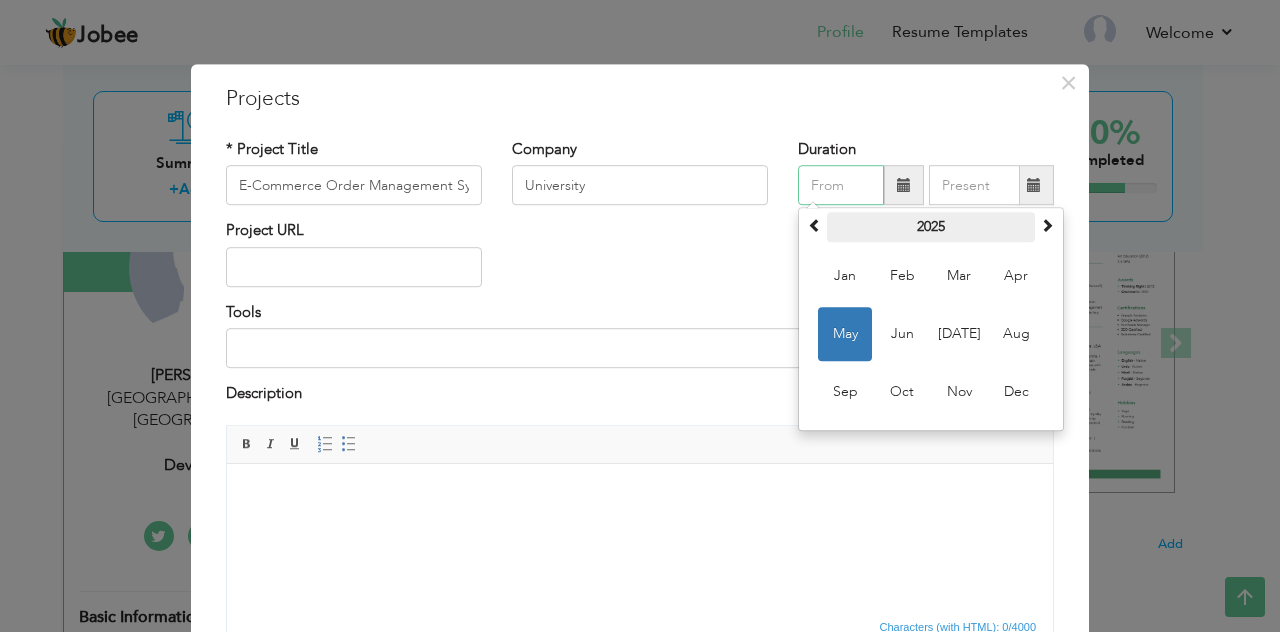 click on "2025" at bounding box center [931, 228] 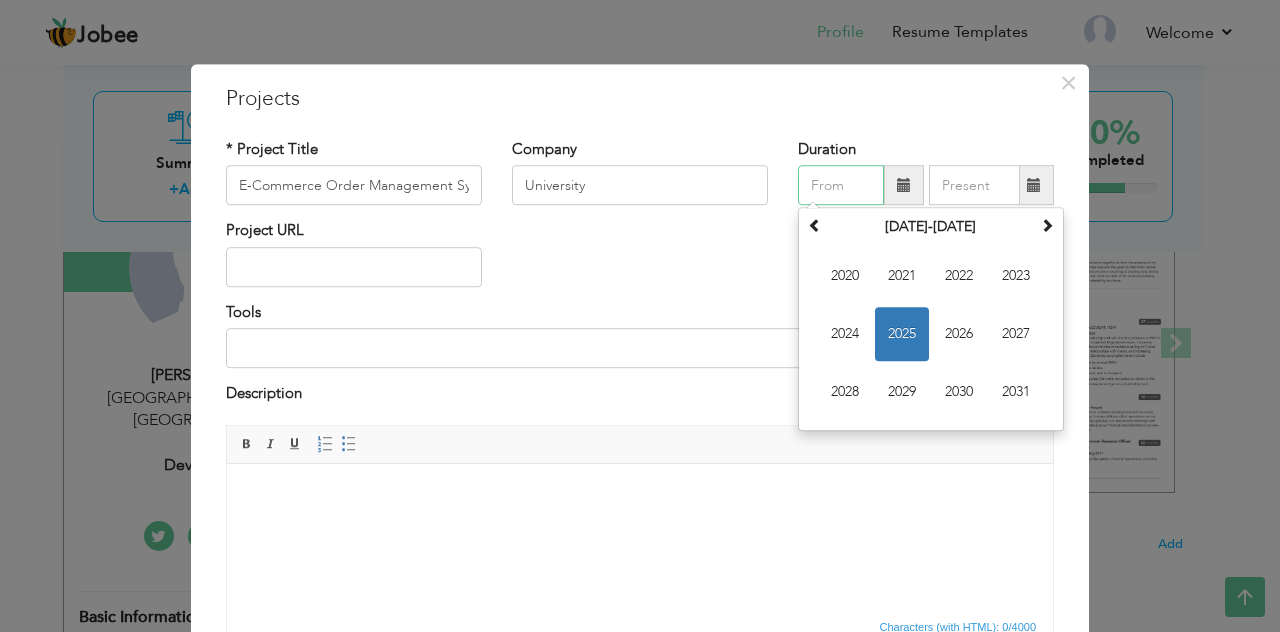 click on "2025" at bounding box center [902, 335] 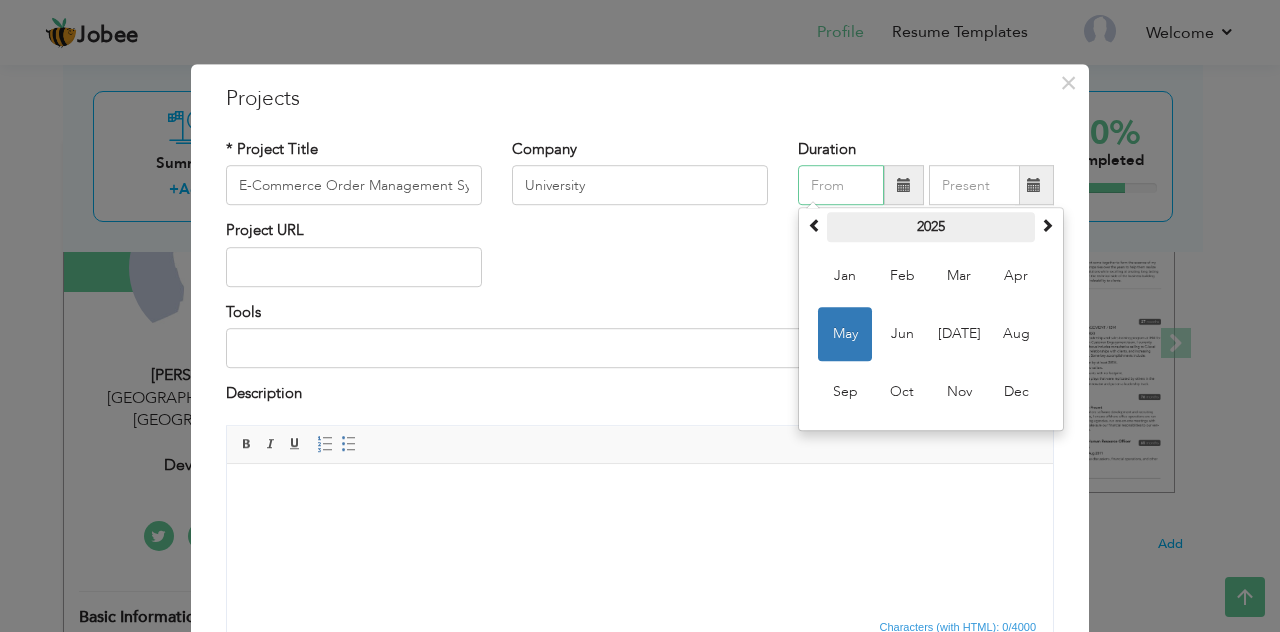 click on "2025" at bounding box center [931, 228] 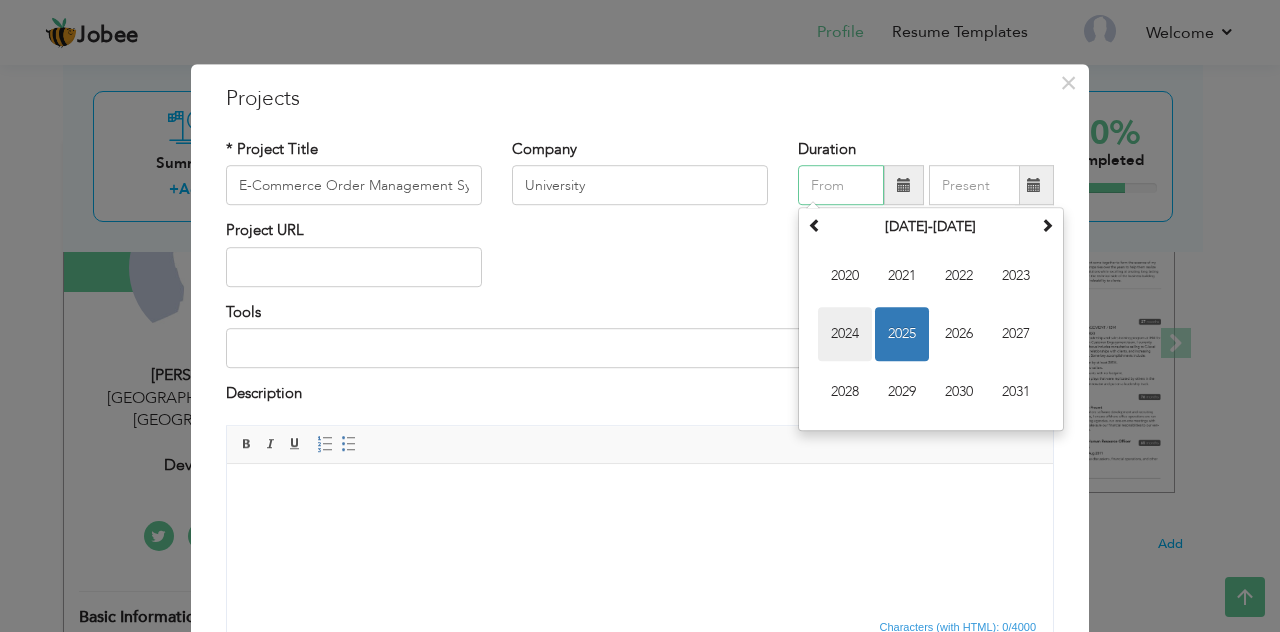 click on "2024" at bounding box center (845, 335) 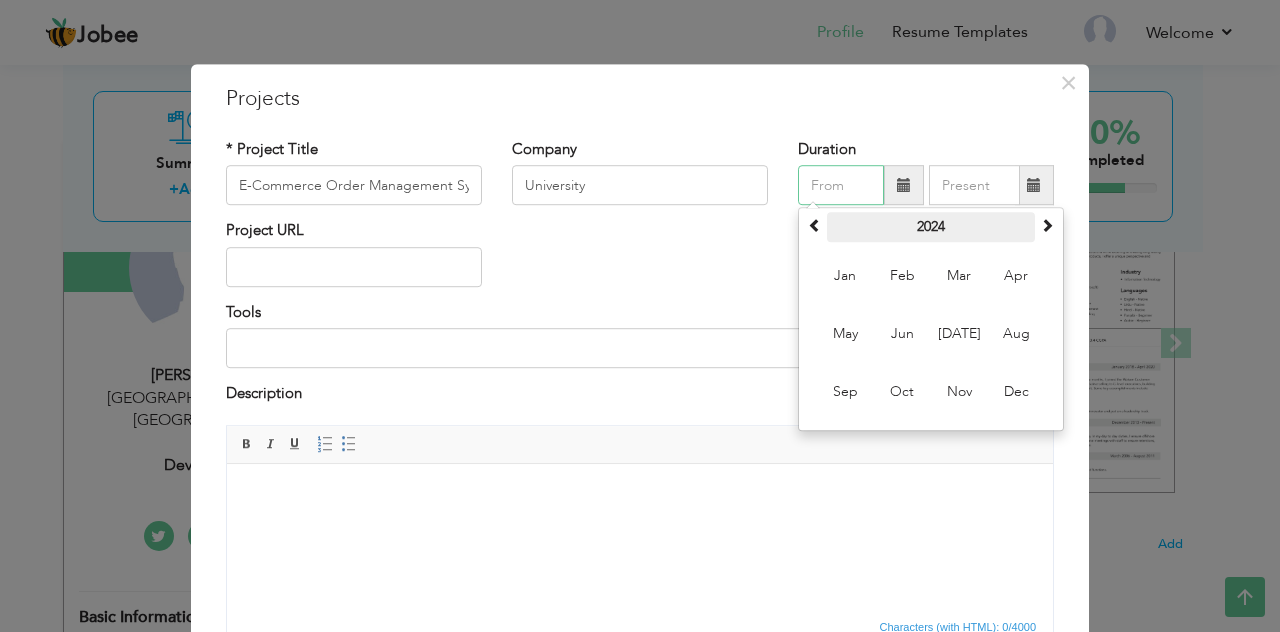 click on "2024" at bounding box center (931, 228) 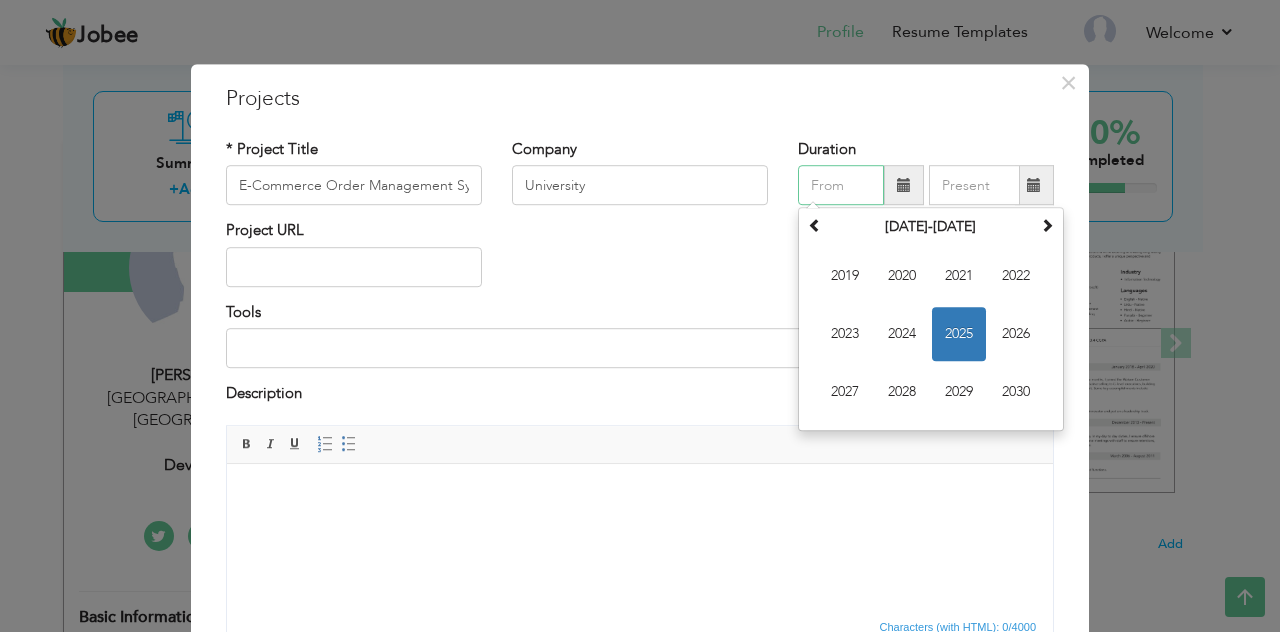click on "2025" at bounding box center (959, 335) 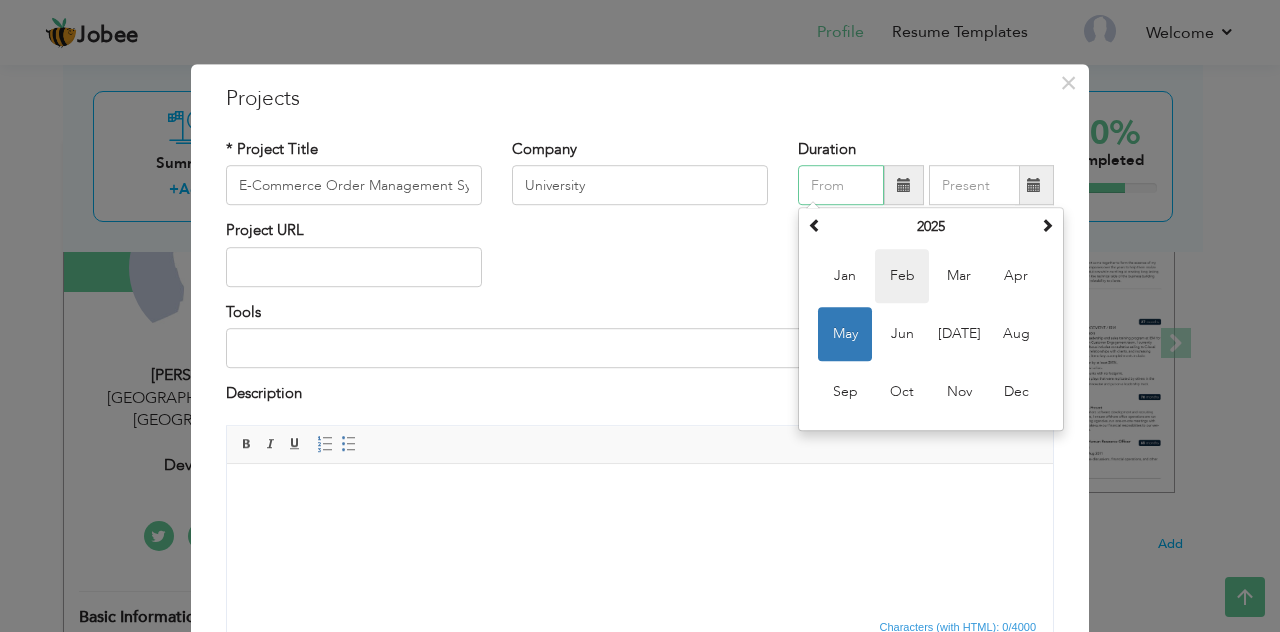 click on "Feb" at bounding box center [902, 277] 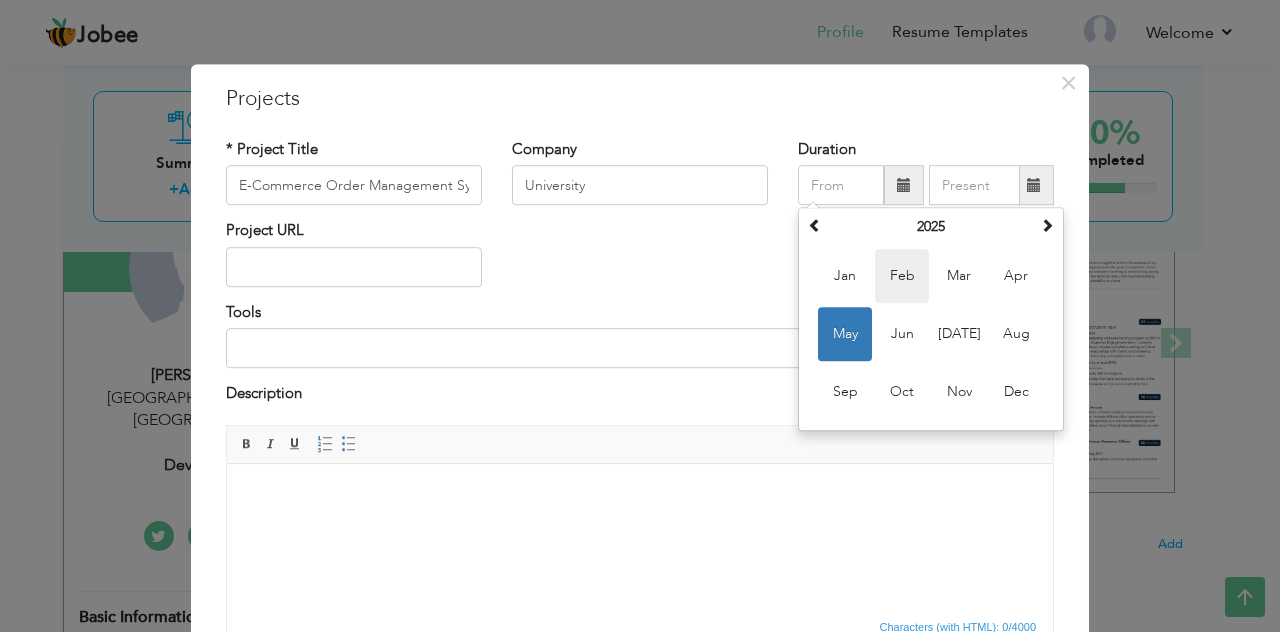 type on "02/2025" 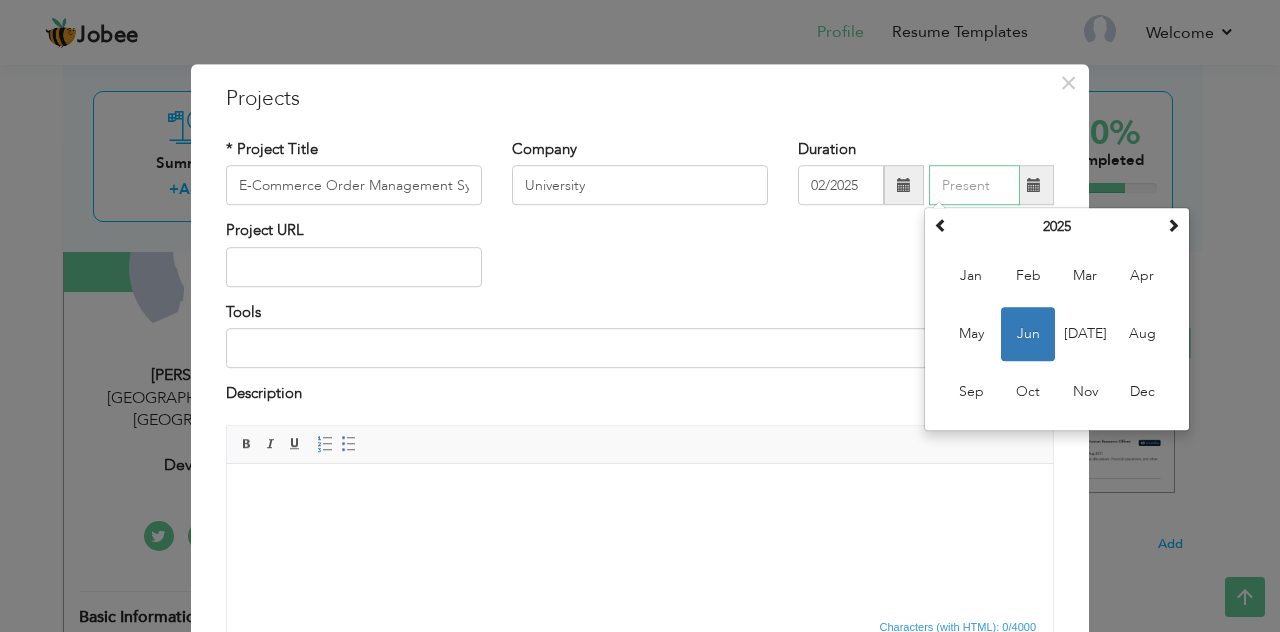 click at bounding box center [974, 186] 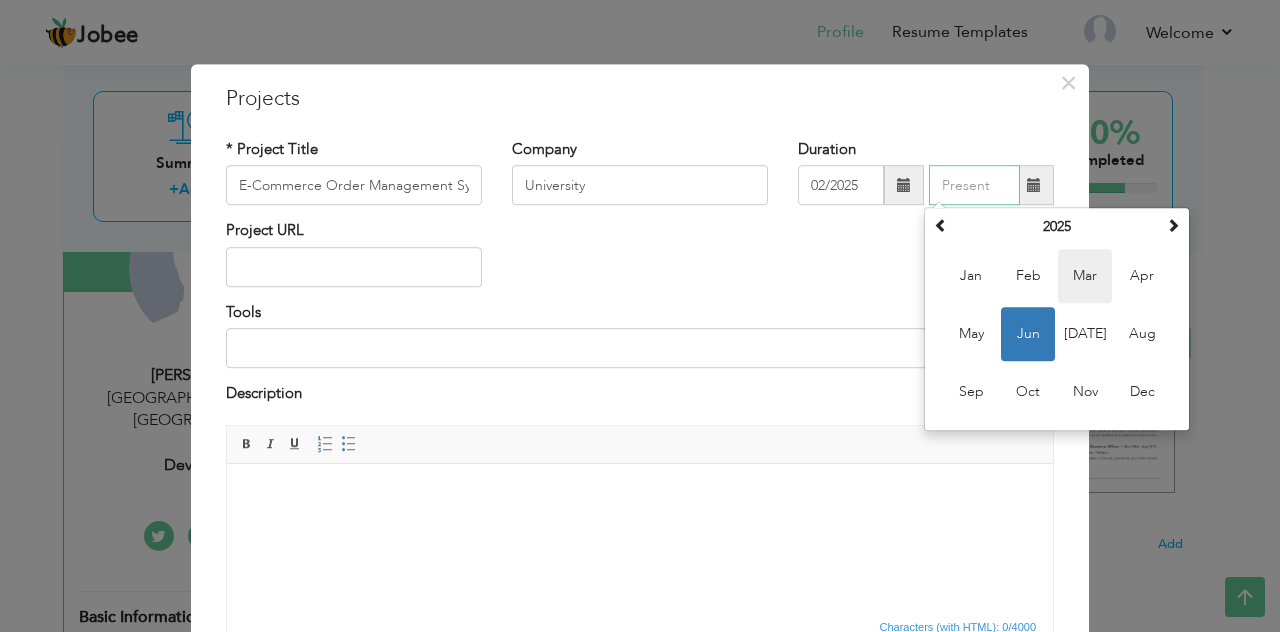 click on "Mar" at bounding box center (1085, 277) 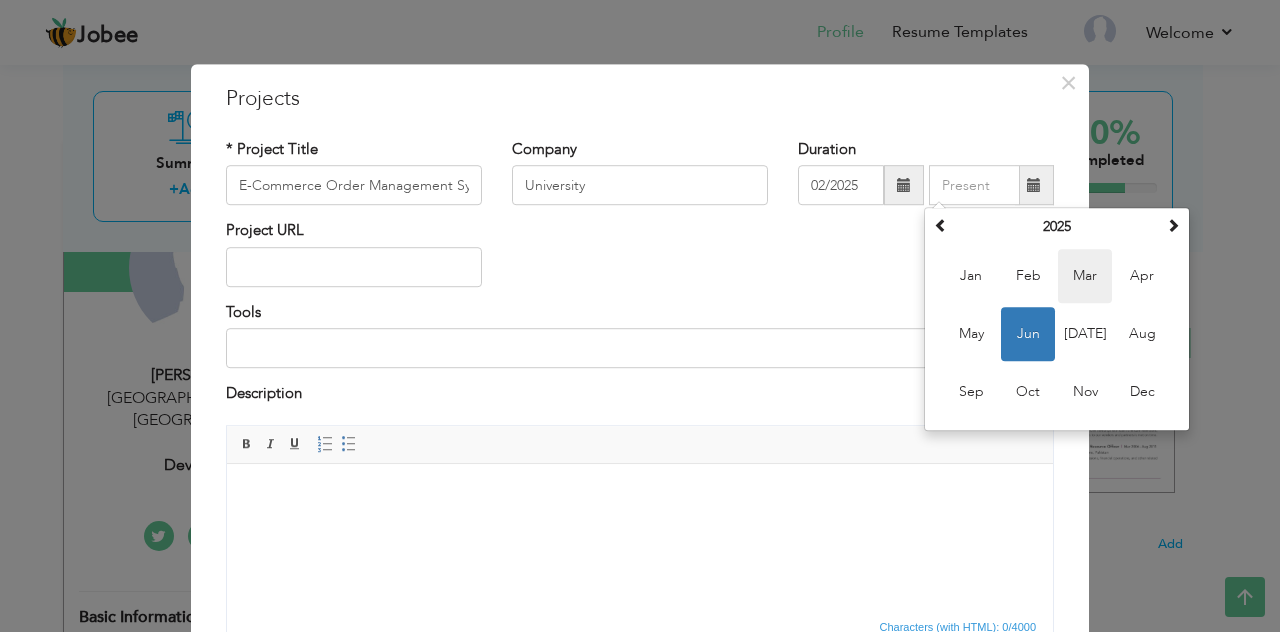 type on "03/2025" 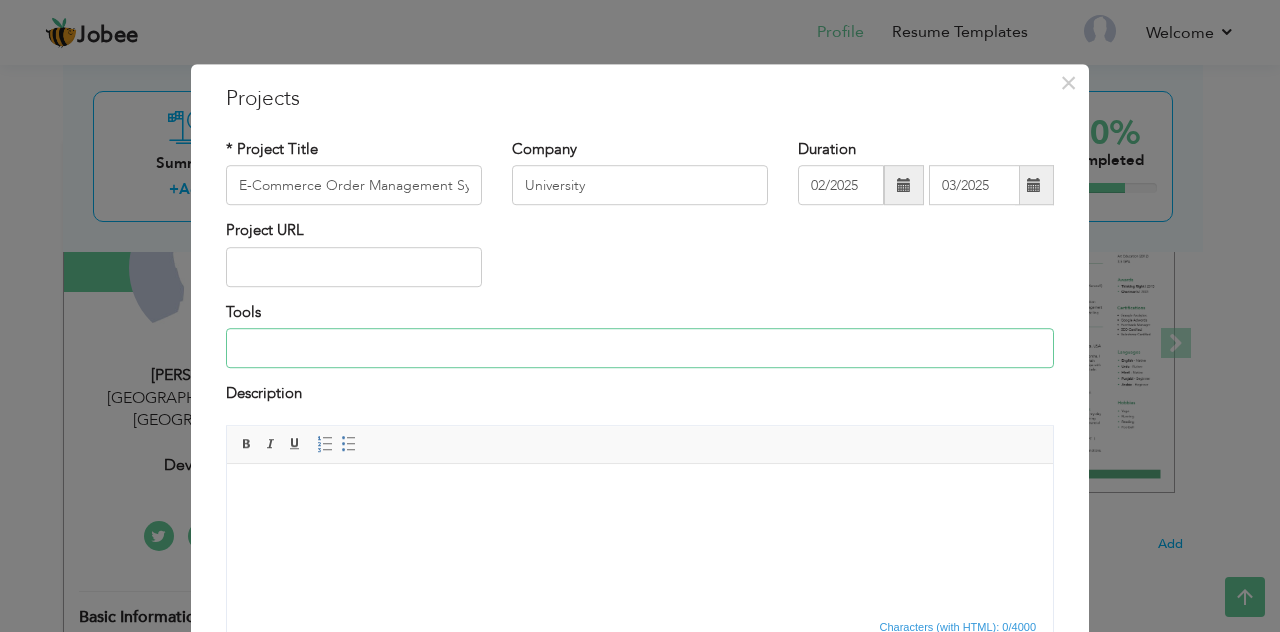 click at bounding box center [640, 348] 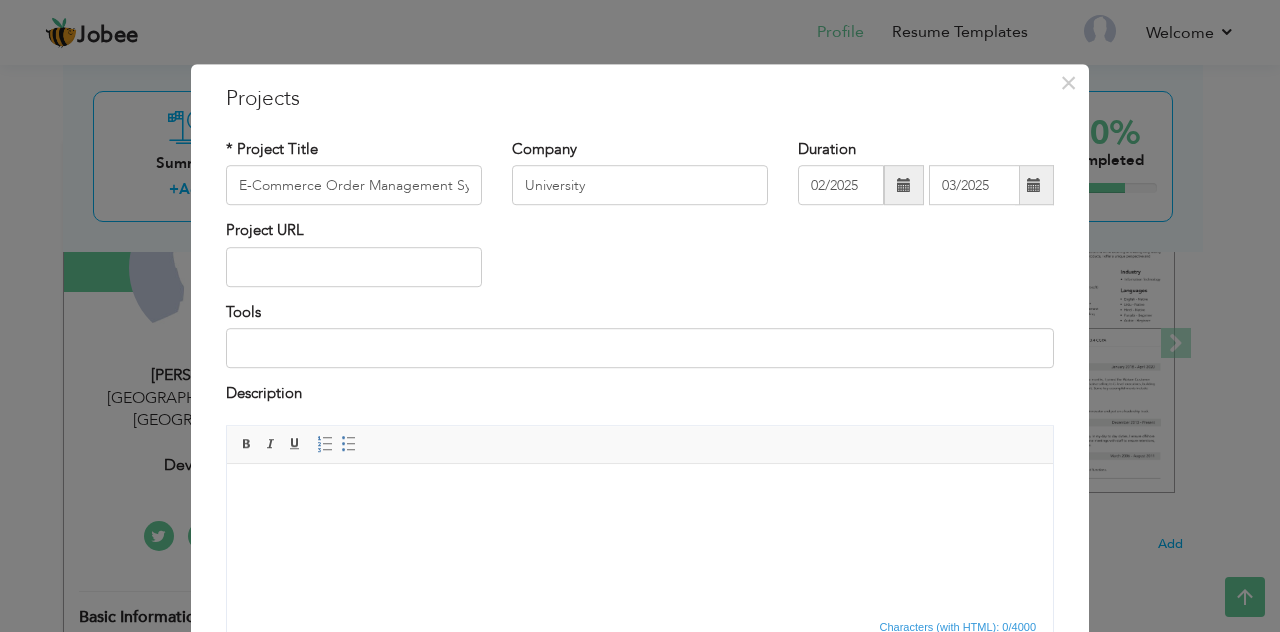 click on "Tools" at bounding box center (640, 342) 